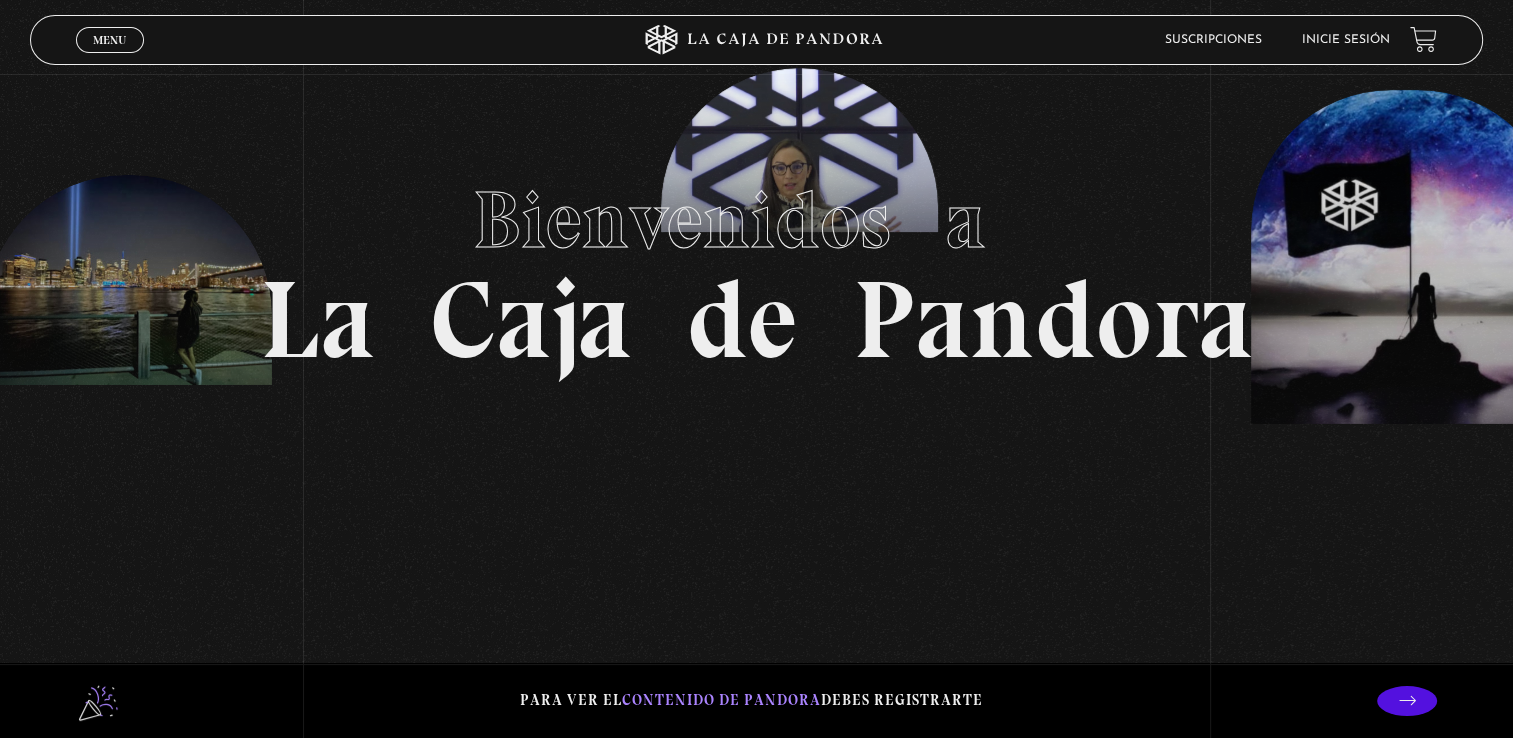 scroll, scrollTop: 104, scrollLeft: 0, axis: vertical 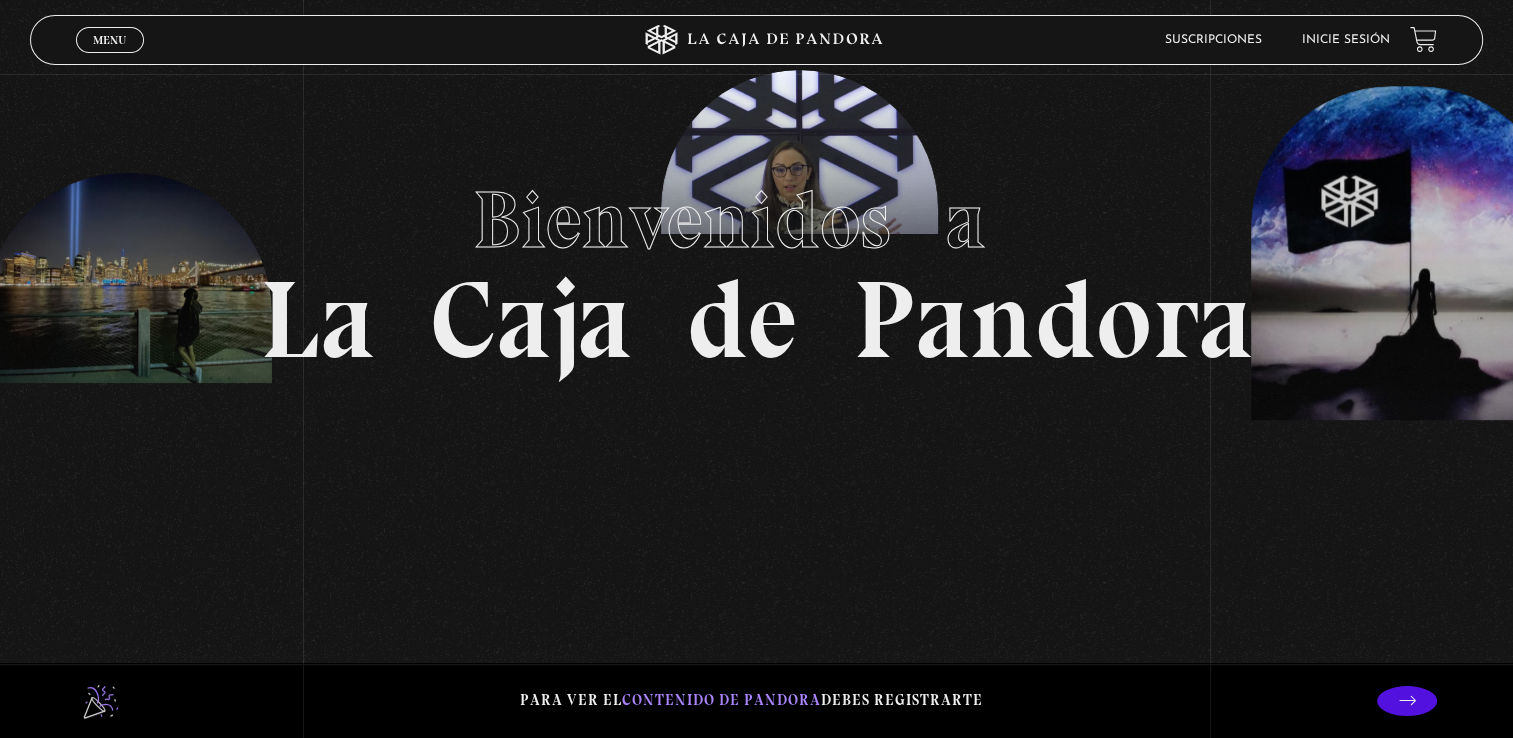 click on "Inicie sesión" at bounding box center (1346, 40) 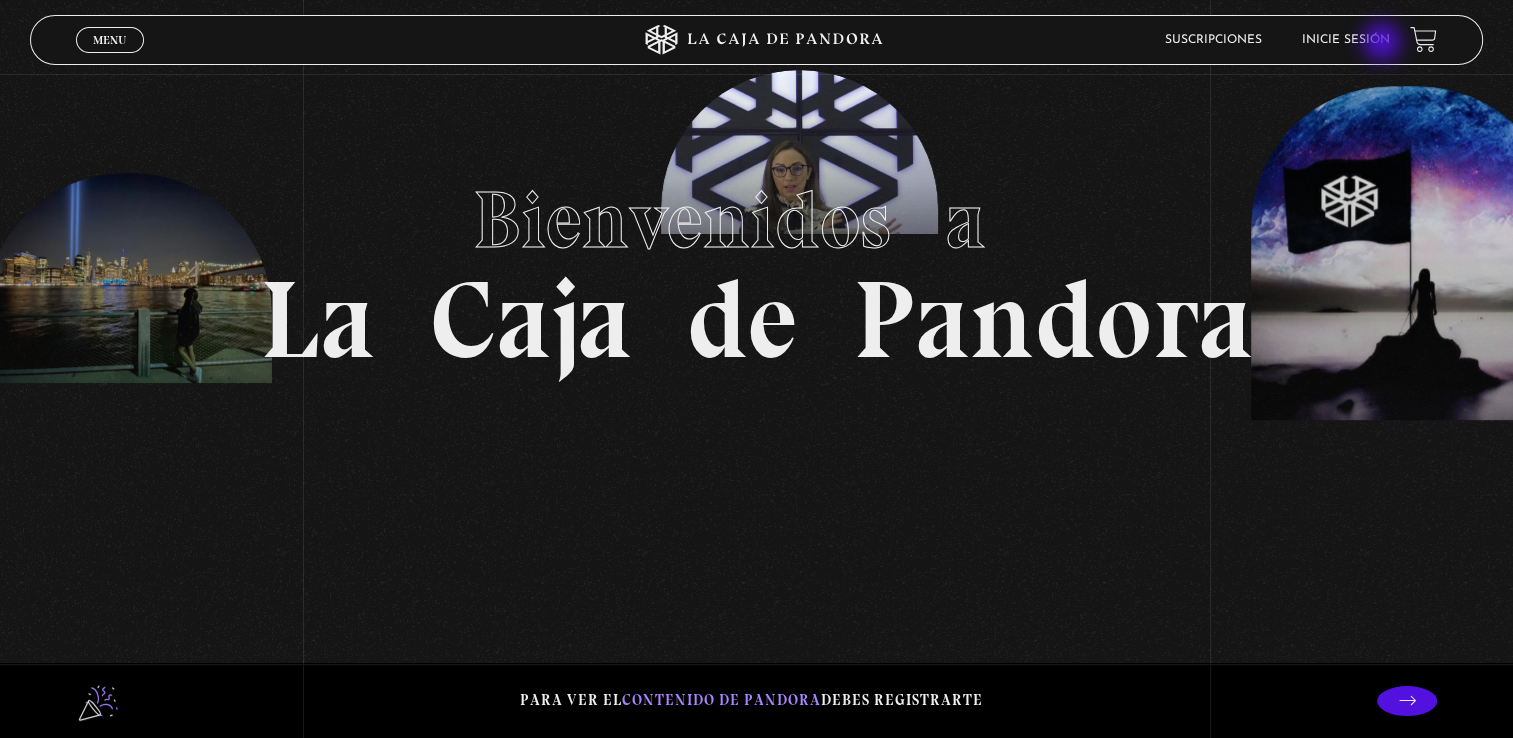 click on "Inicie sesión" at bounding box center [1346, 40] 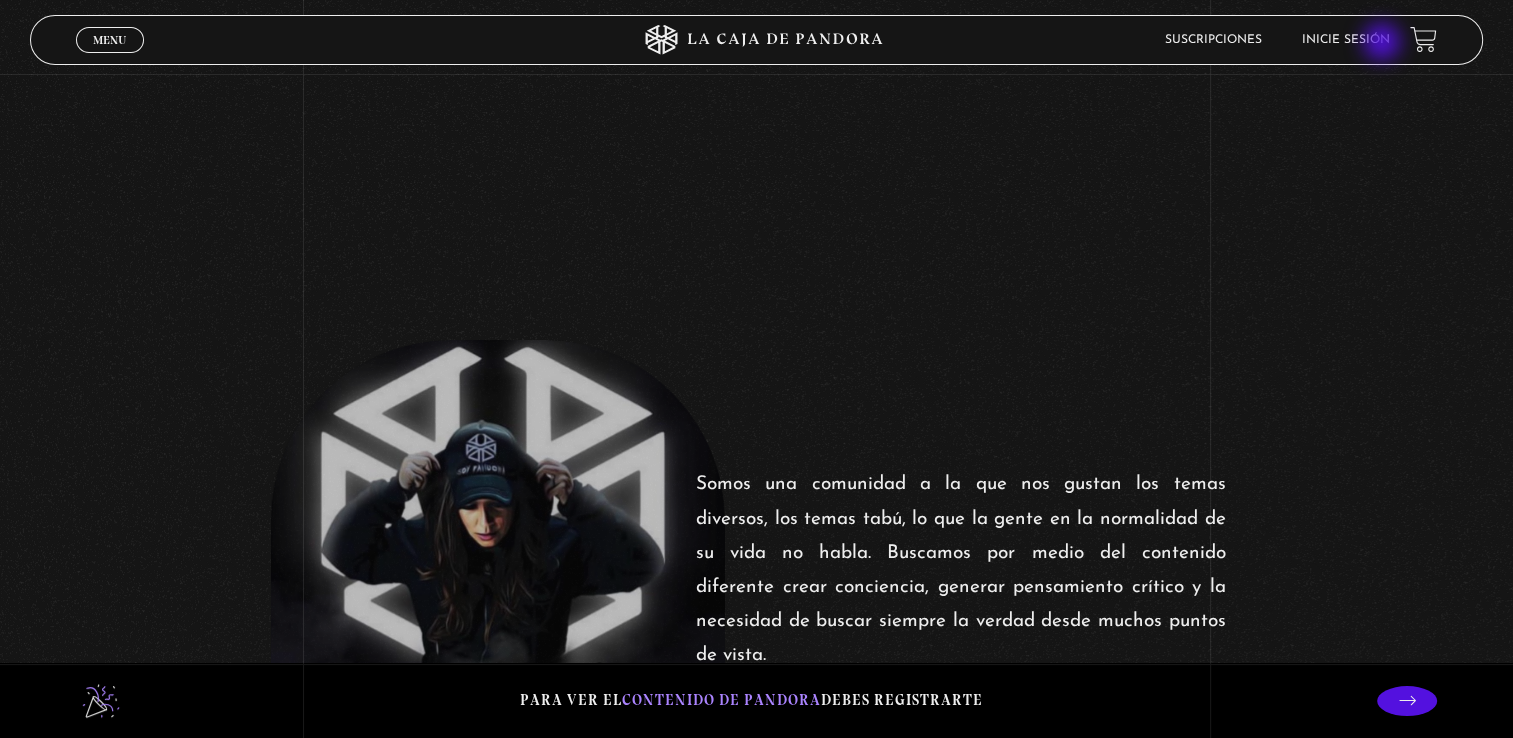 scroll, scrollTop: 0, scrollLeft: 0, axis: both 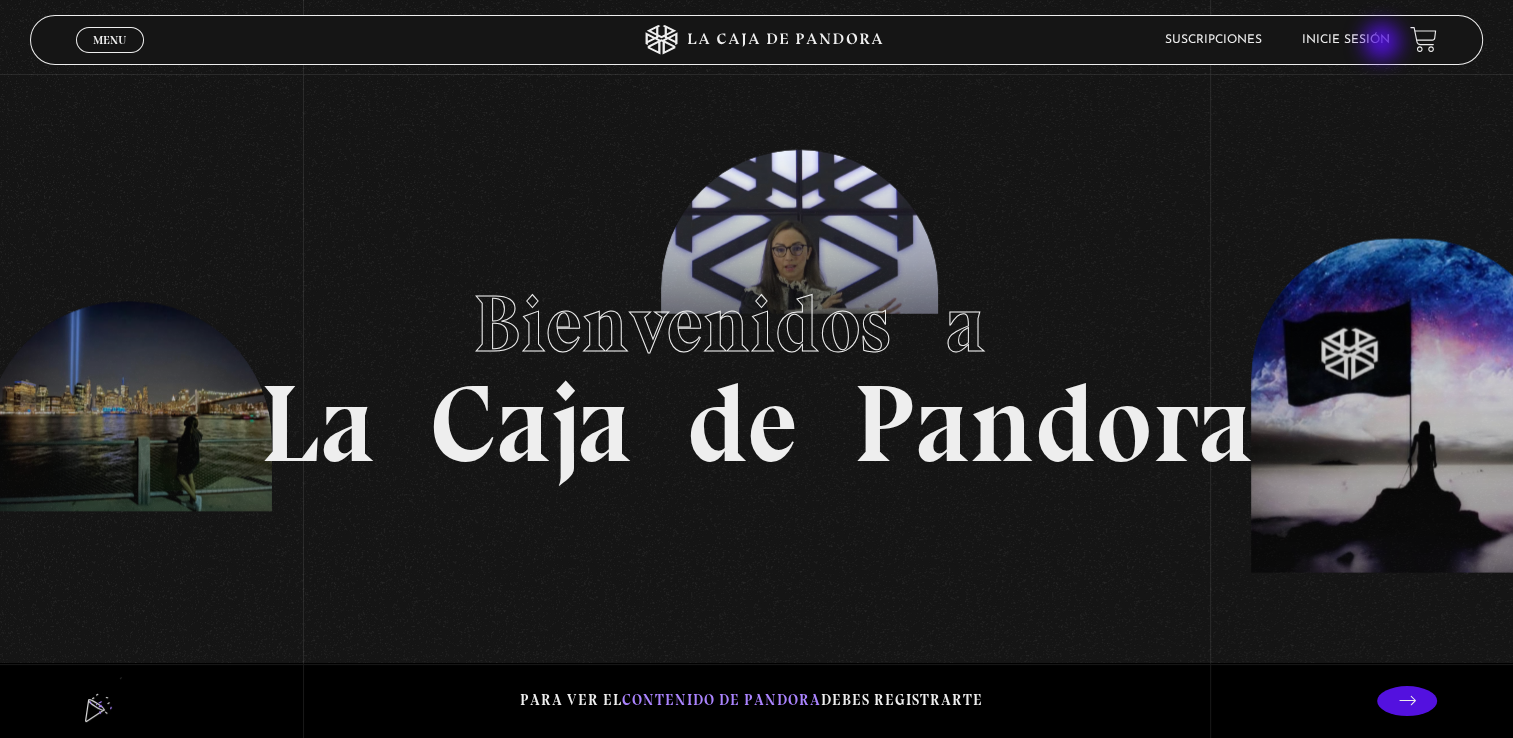 click on "Inicie sesión" at bounding box center (1346, 40) 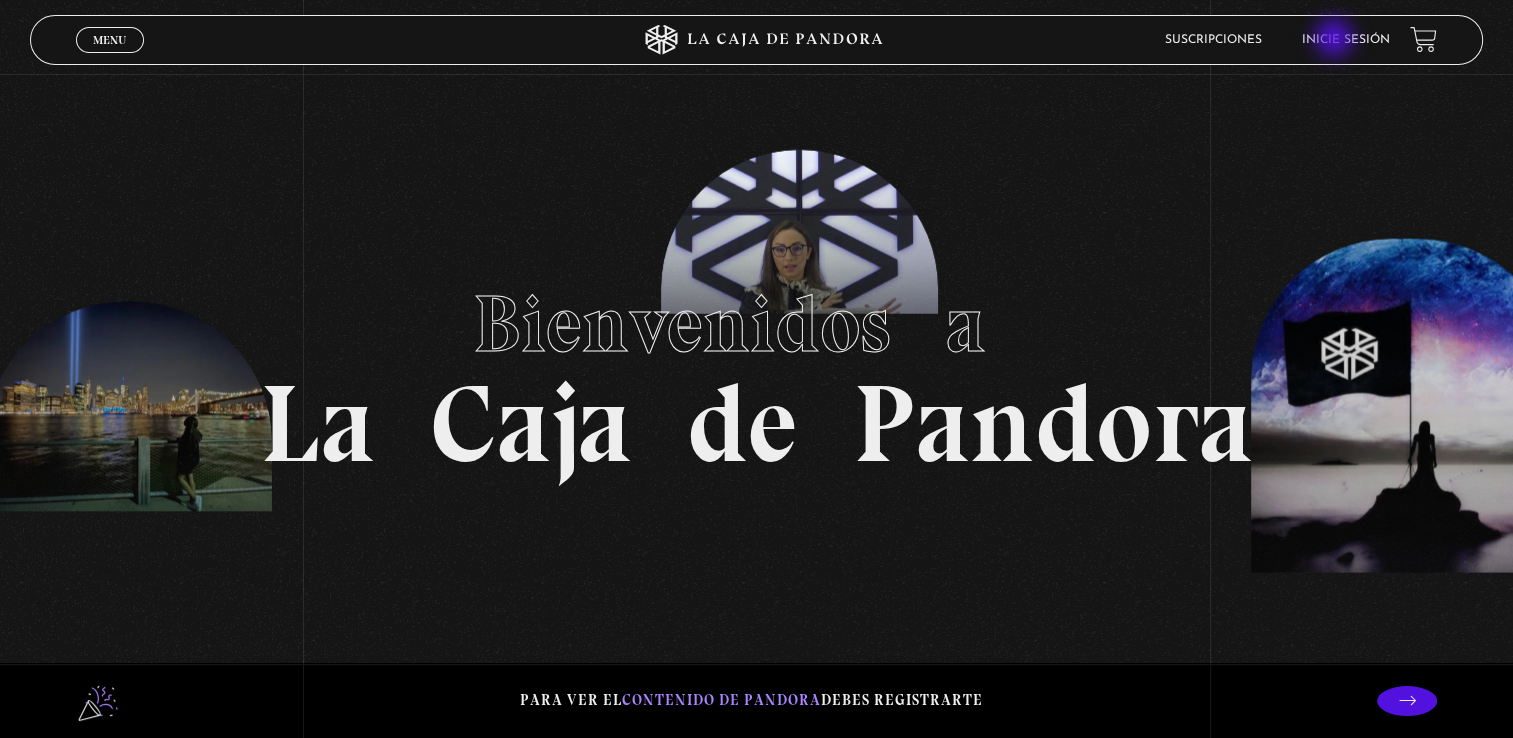click on "Suscripciones" at bounding box center [1213, 40] 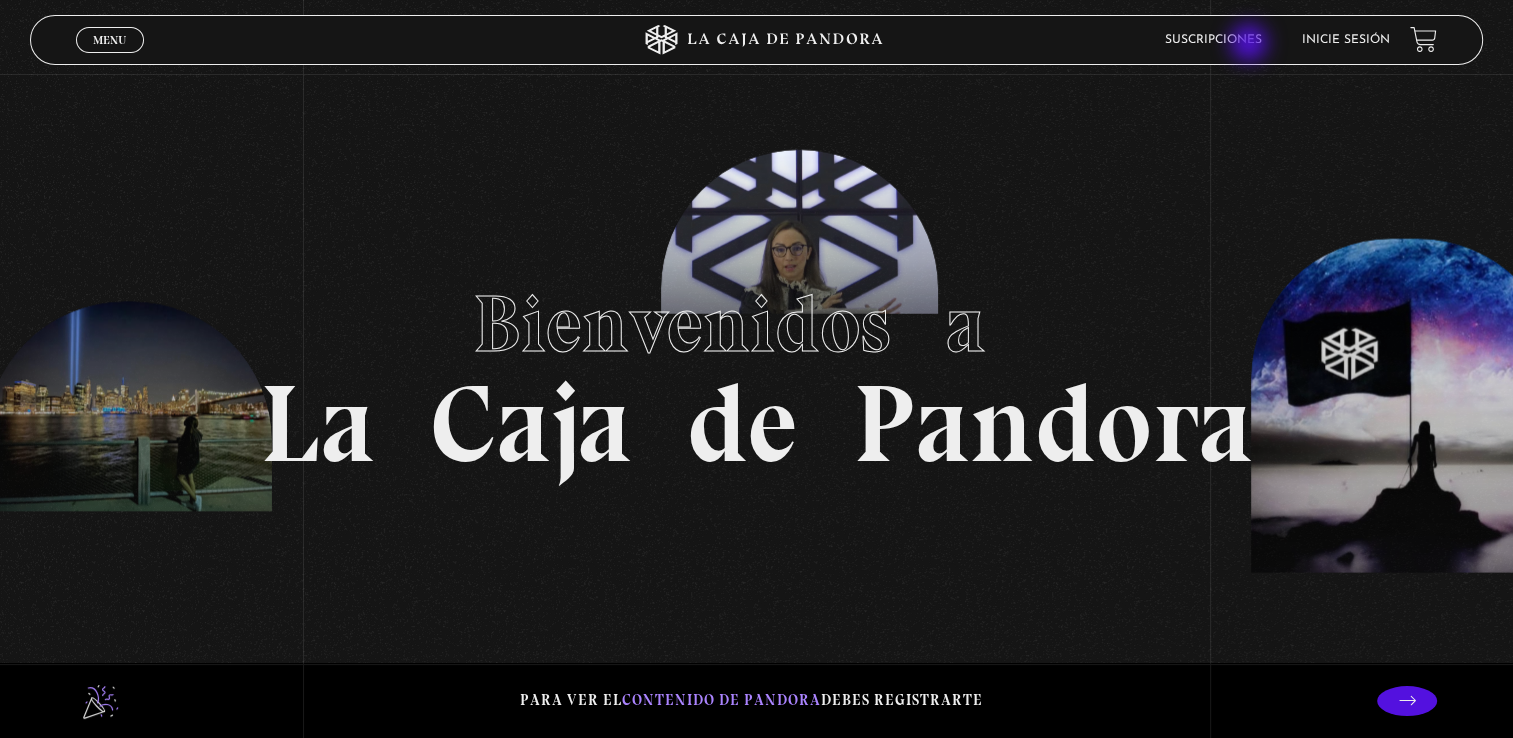 click on "Inicie sesión" at bounding box center [1346, 40] 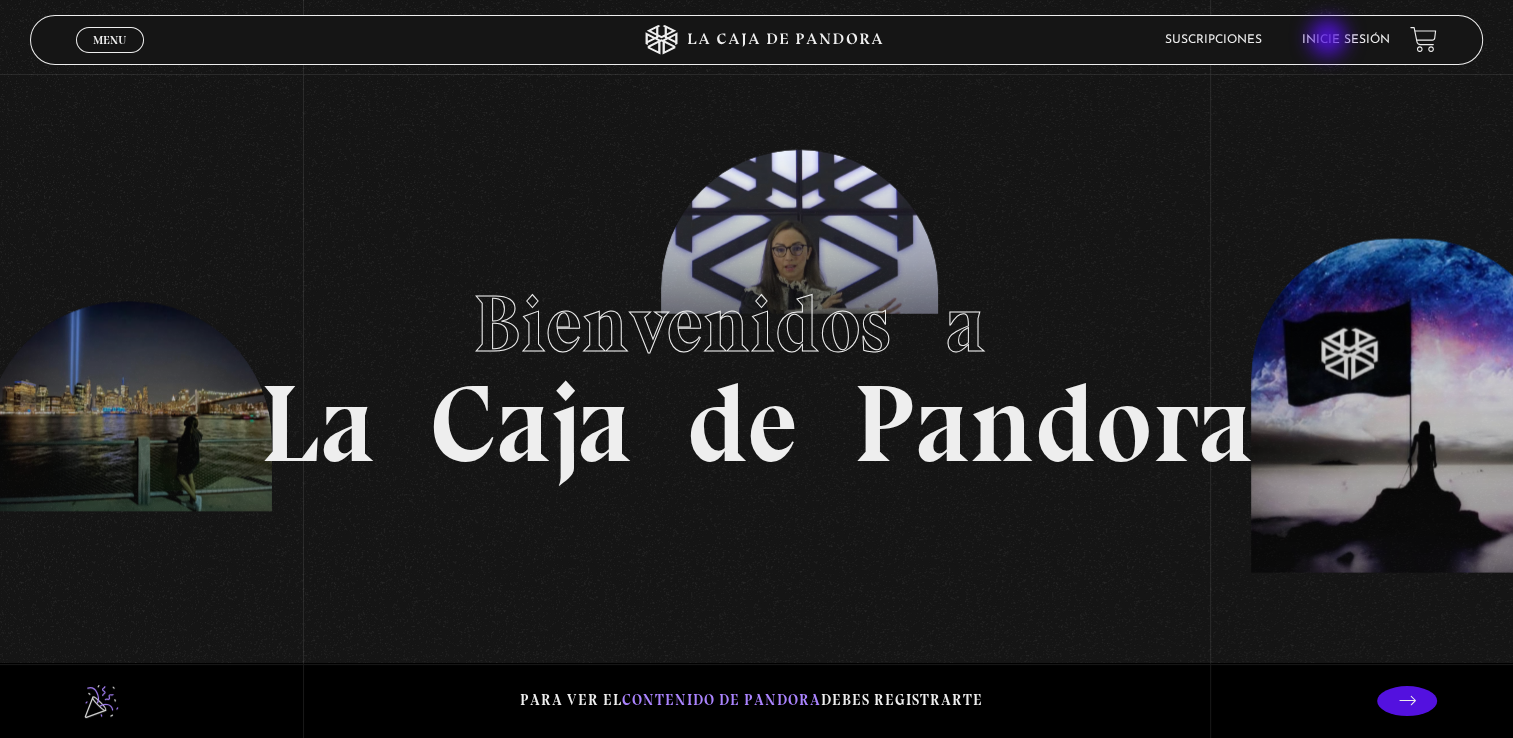 click on "Inicie sesión" at bounding box center (1346, 40) 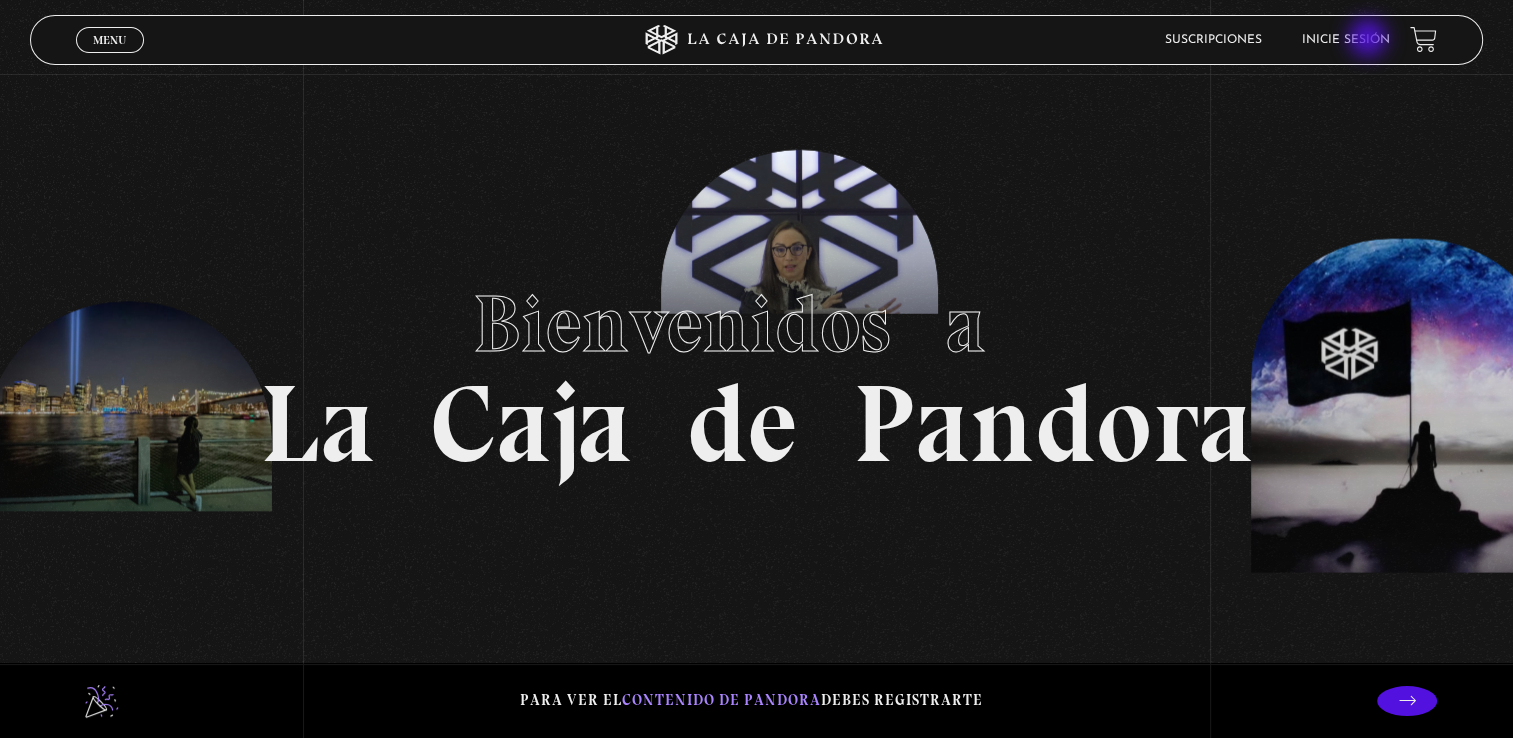 click on "Inicie sesión" at bounding box center [1346, 40] 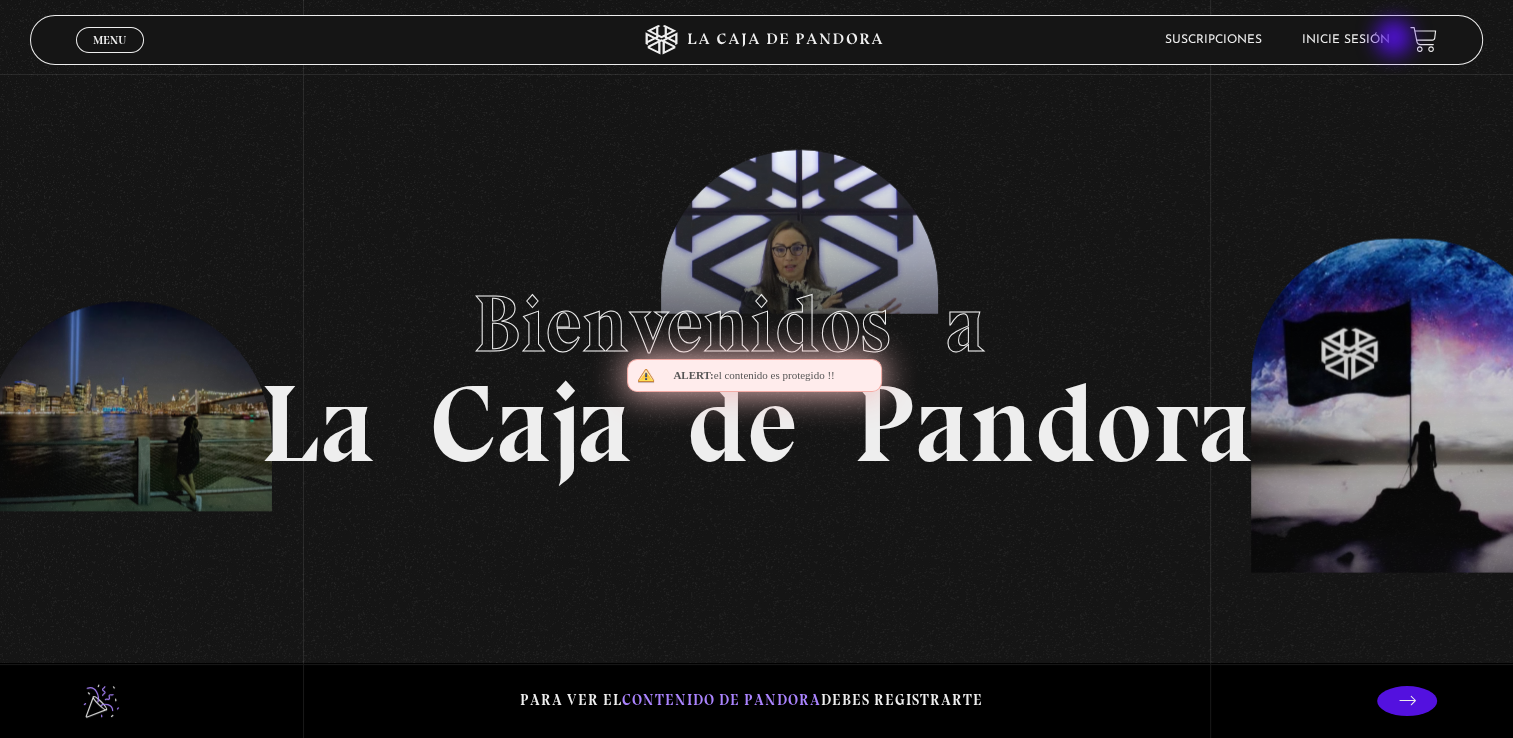 click at bounding box center (1423, 39) 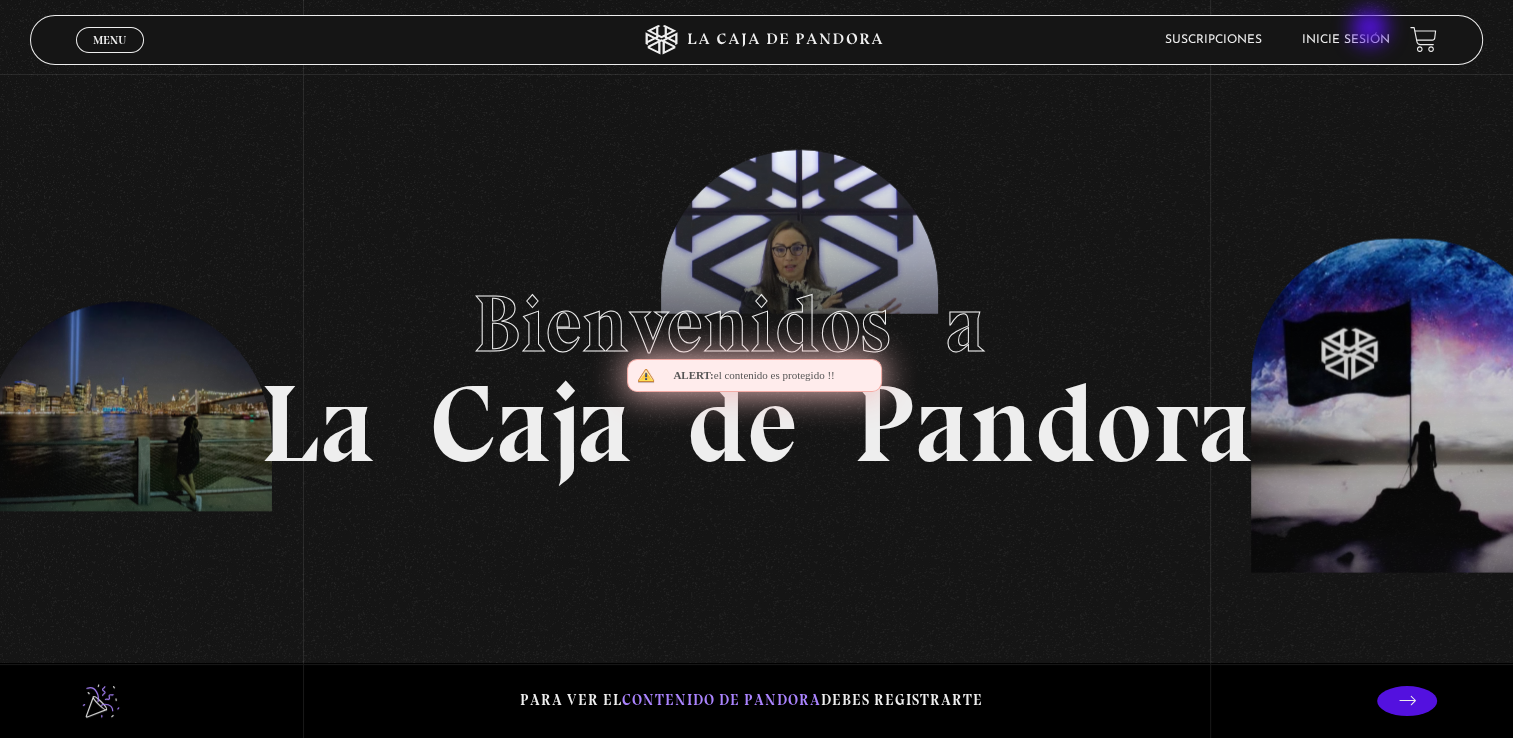 click on "Inicie sesión" at bounding box center [1346, 39] 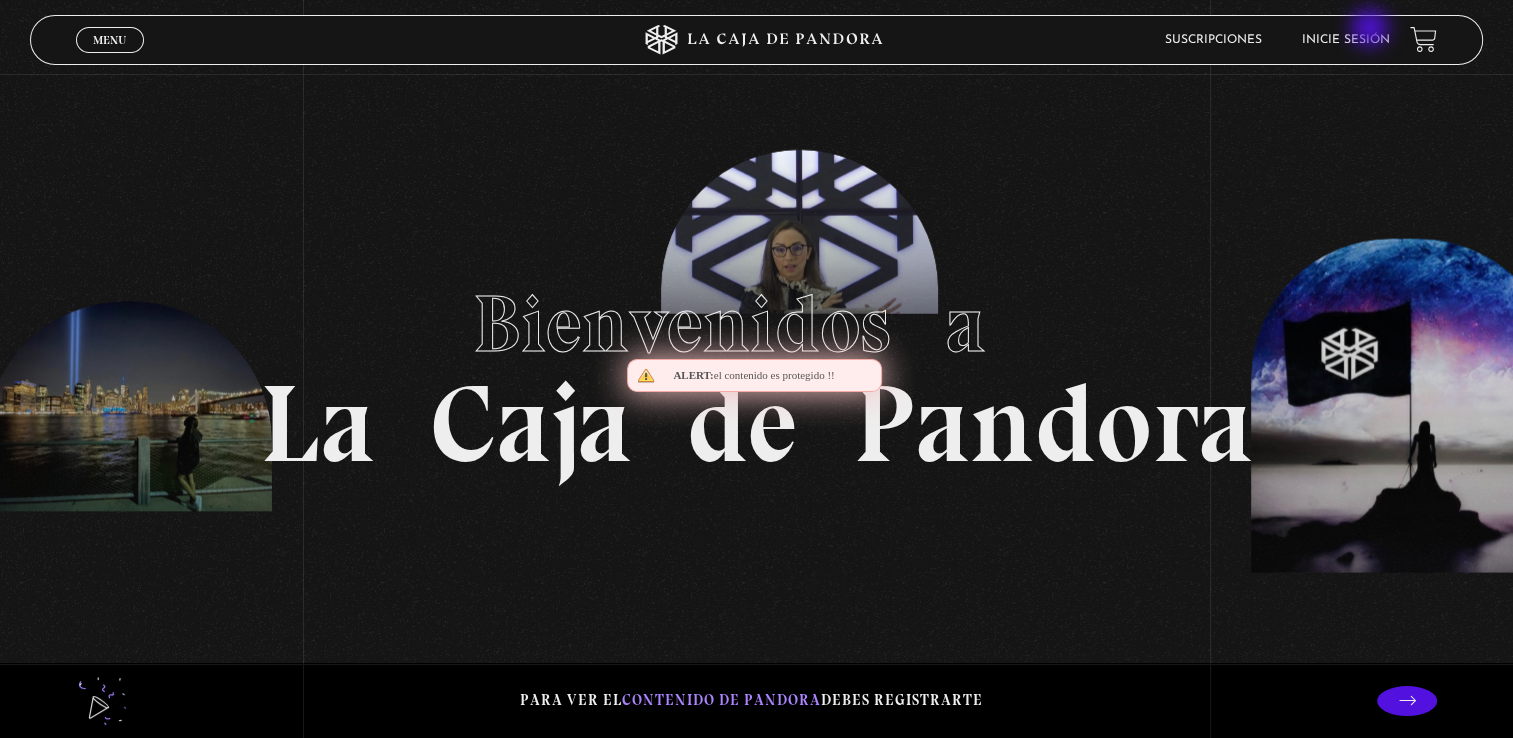 click on "Inicie sesión" at bounding box center [1346, 39] 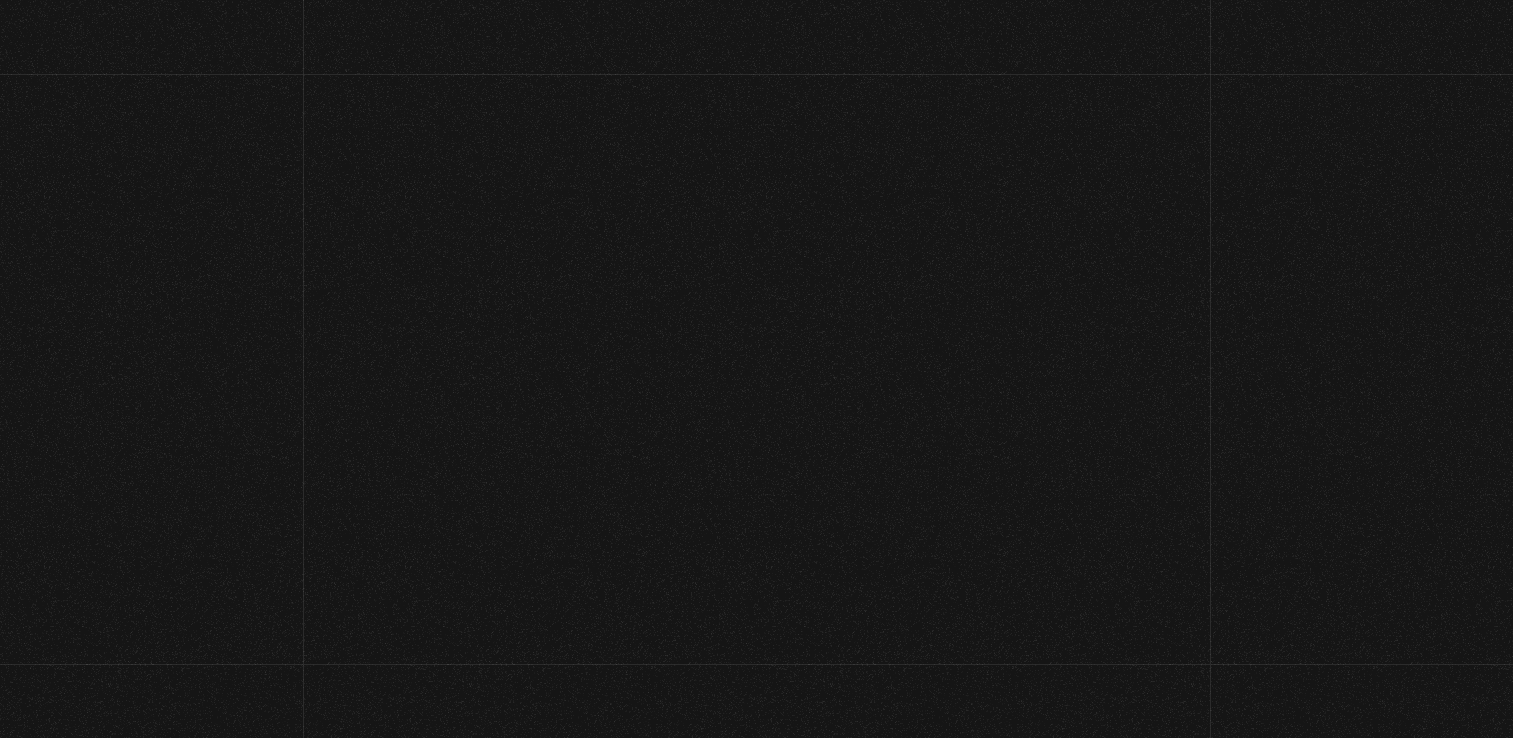 scroll, scrollTop: 0, scrollLeft: 0, axis: both 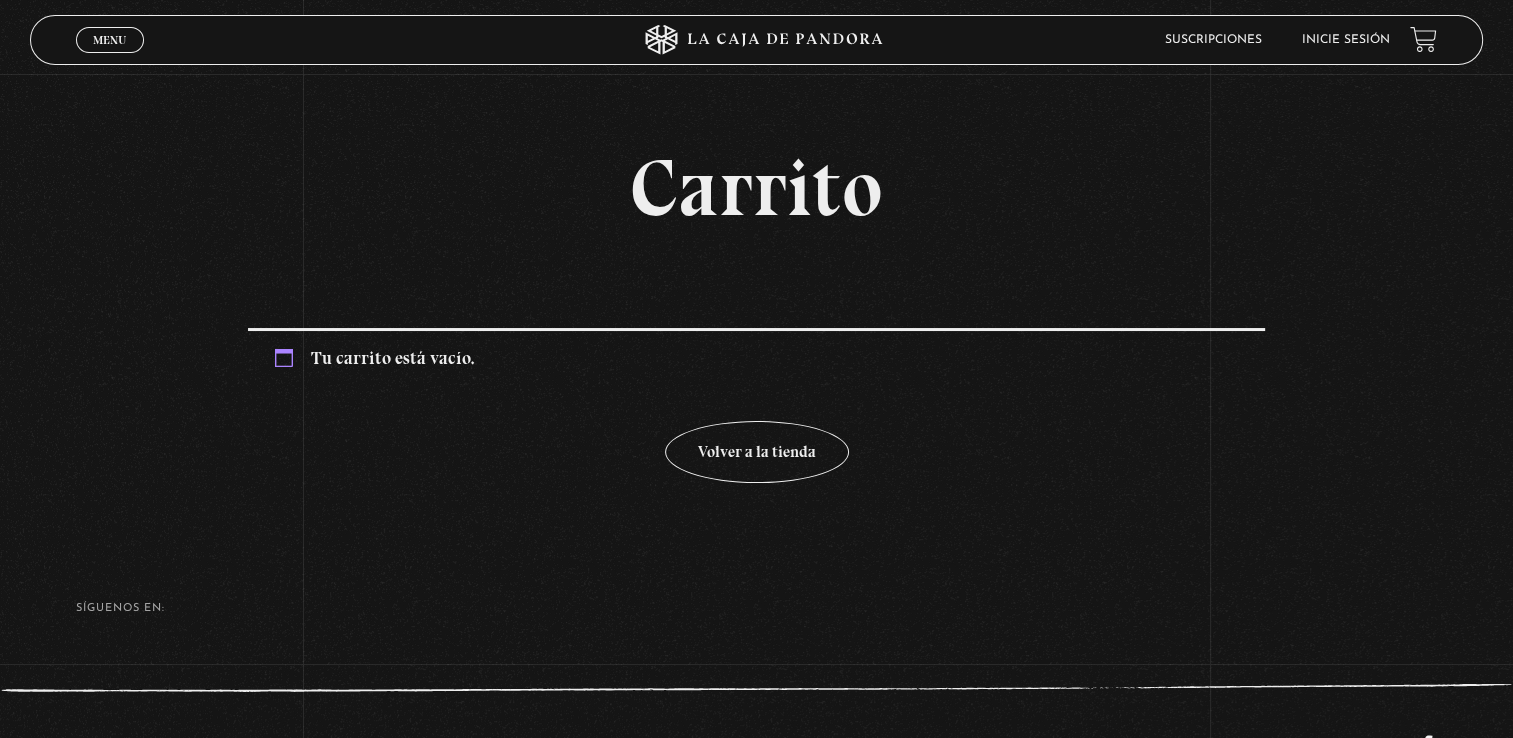 click on "Inicie sesión" at bounding box center (1346, 40) 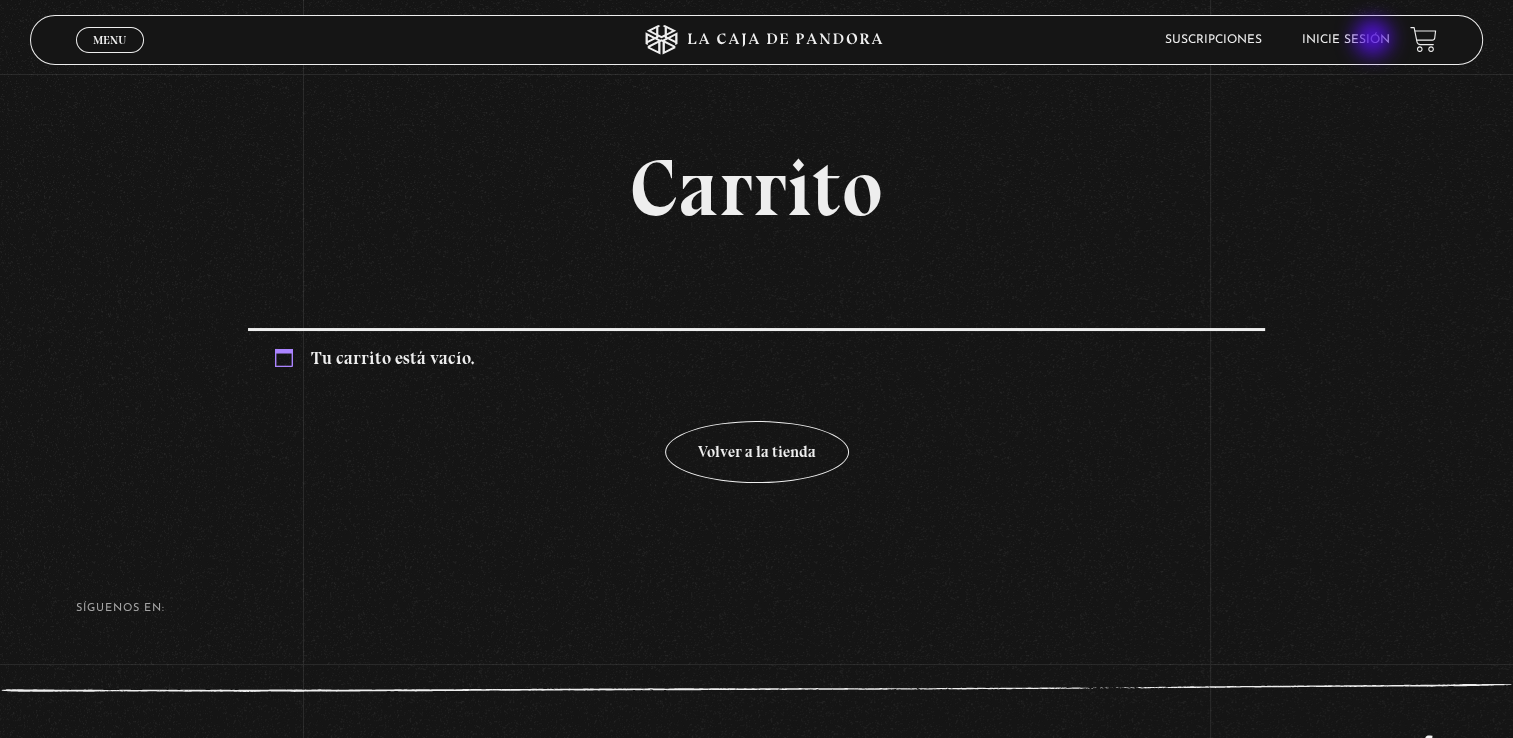 click on "Inicie sesión" at bounding box center [1346, 40] 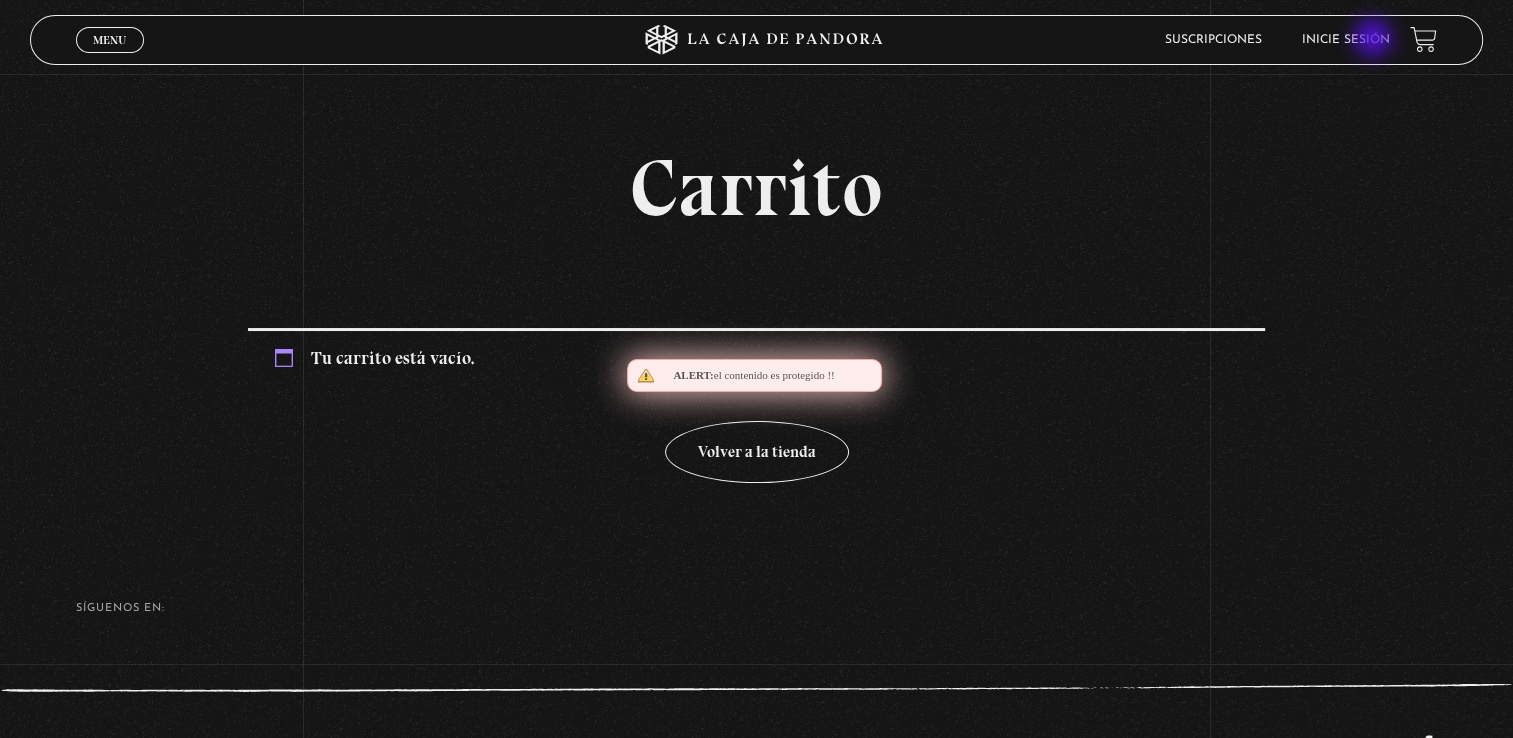 click on "Inicie sesión" at bounding box center [1346, 40] 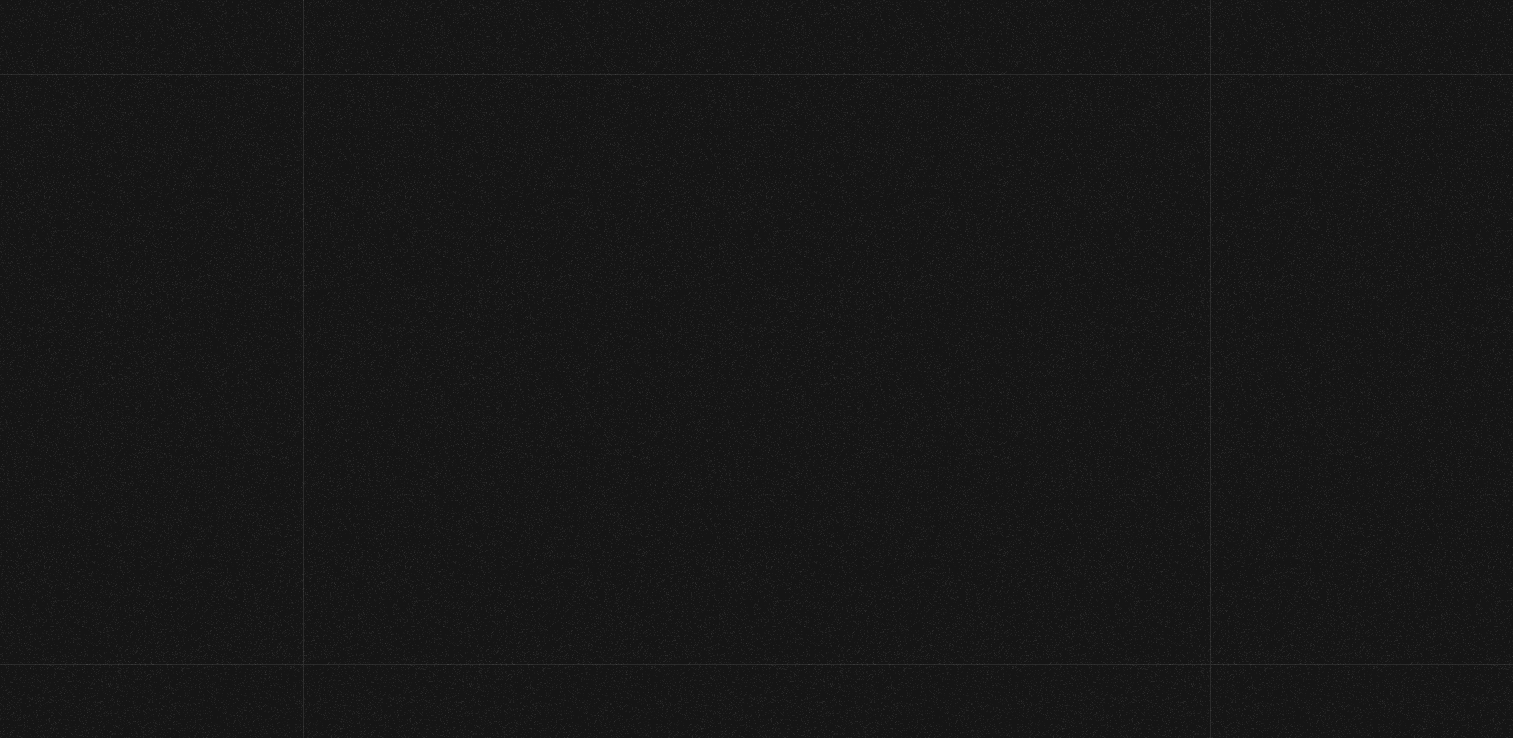 scroll, scrollTop: 0, scrollLeft: 0, axis: both 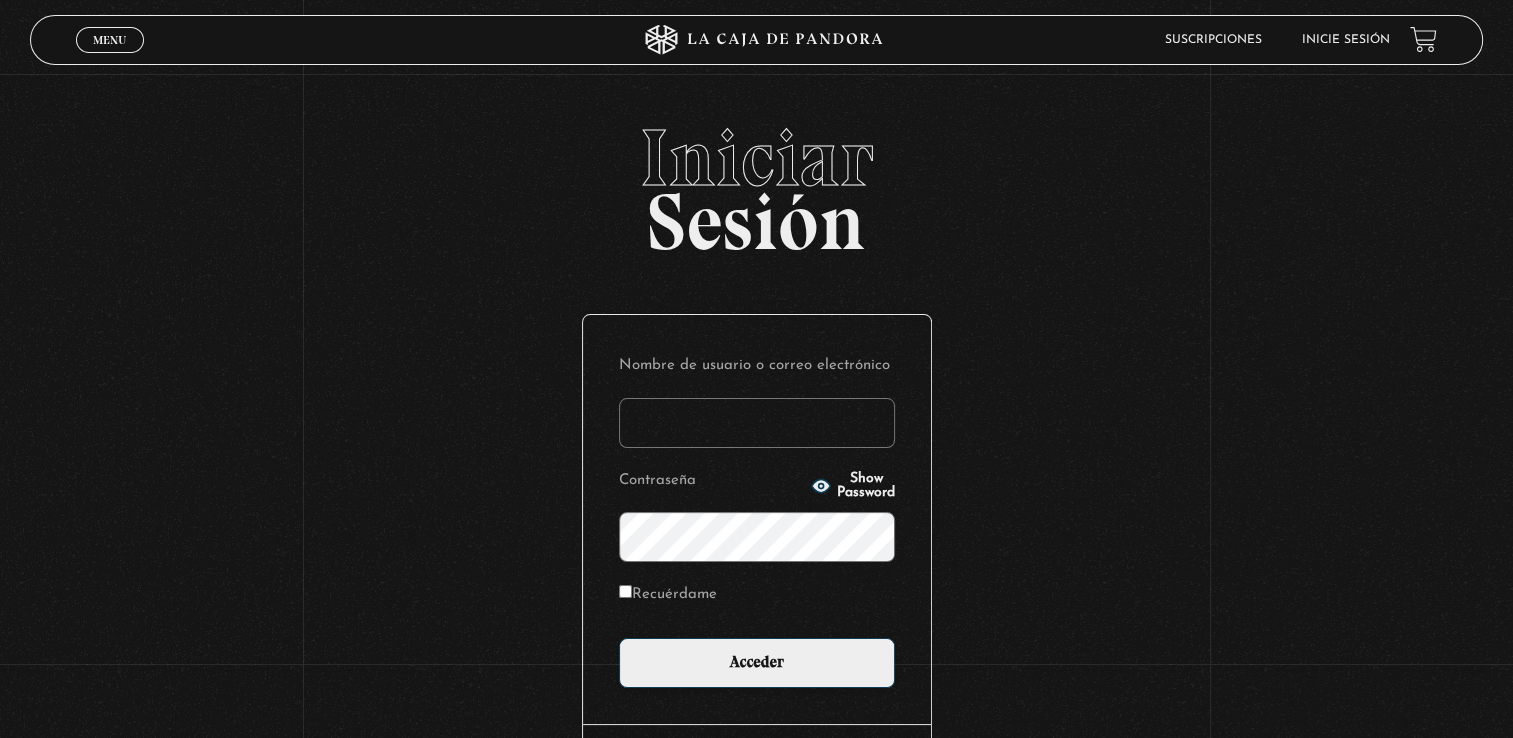 type on "mel12vega08@gmail.com" 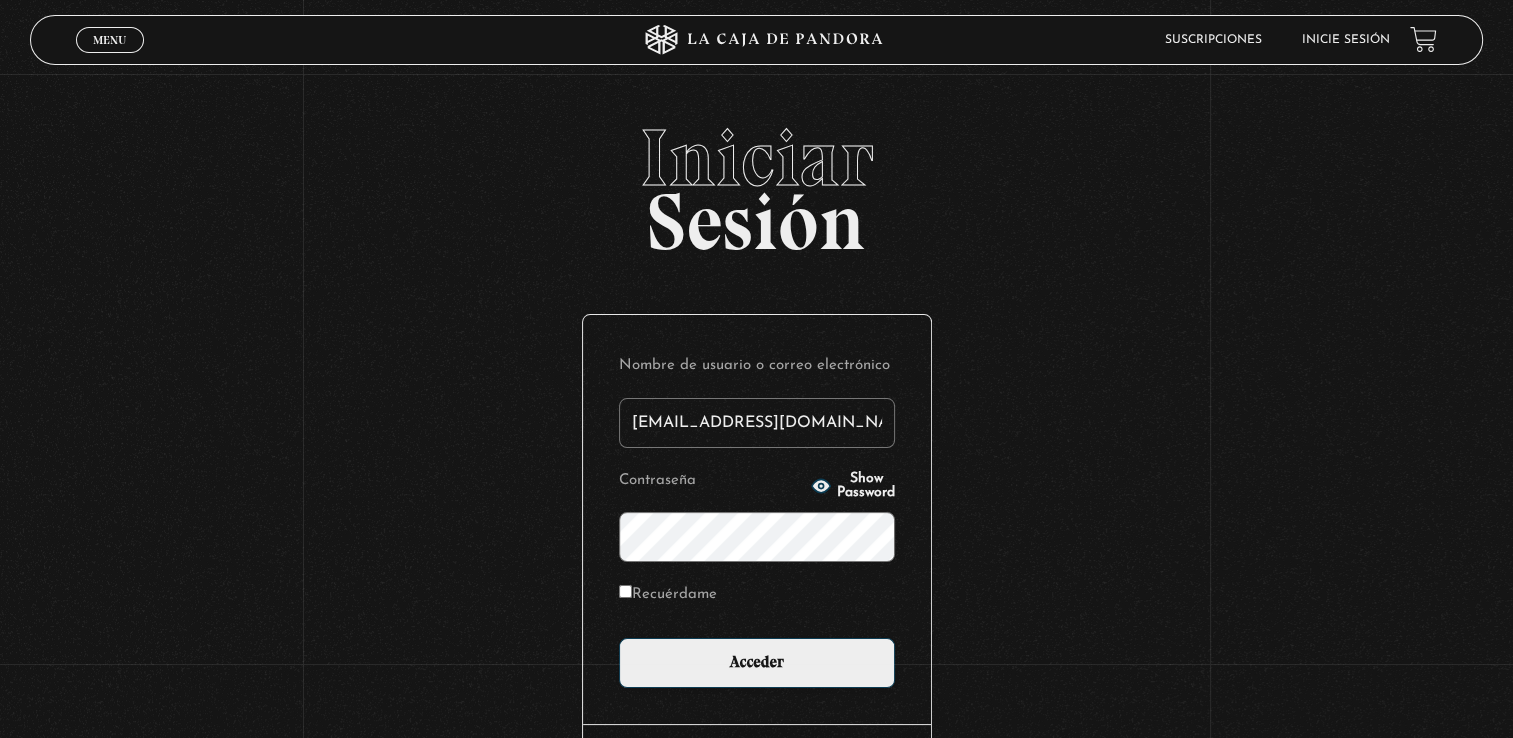 click on "Acceder" at bounding box center [757, 663] 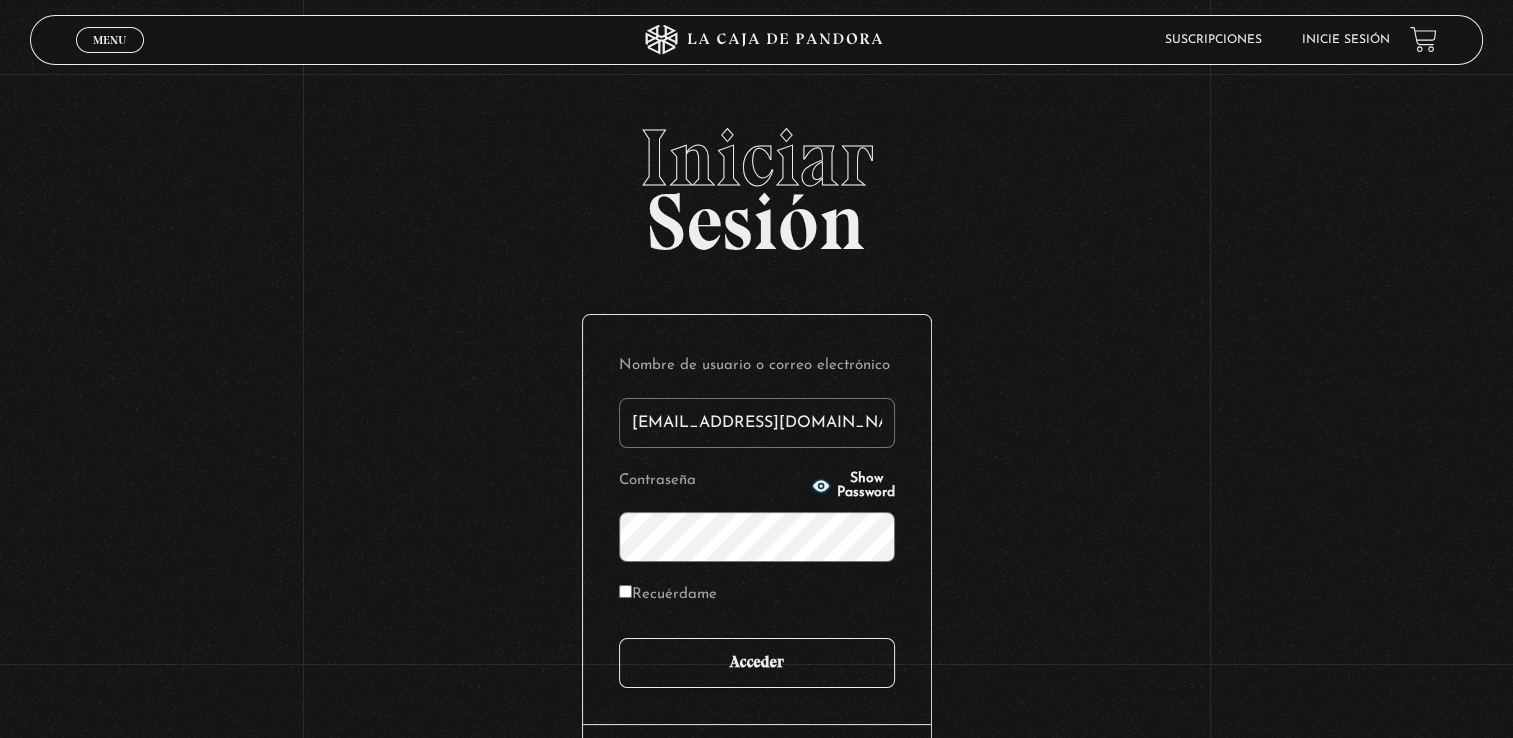 click on "Acceder" at bounding box center (757, 663) 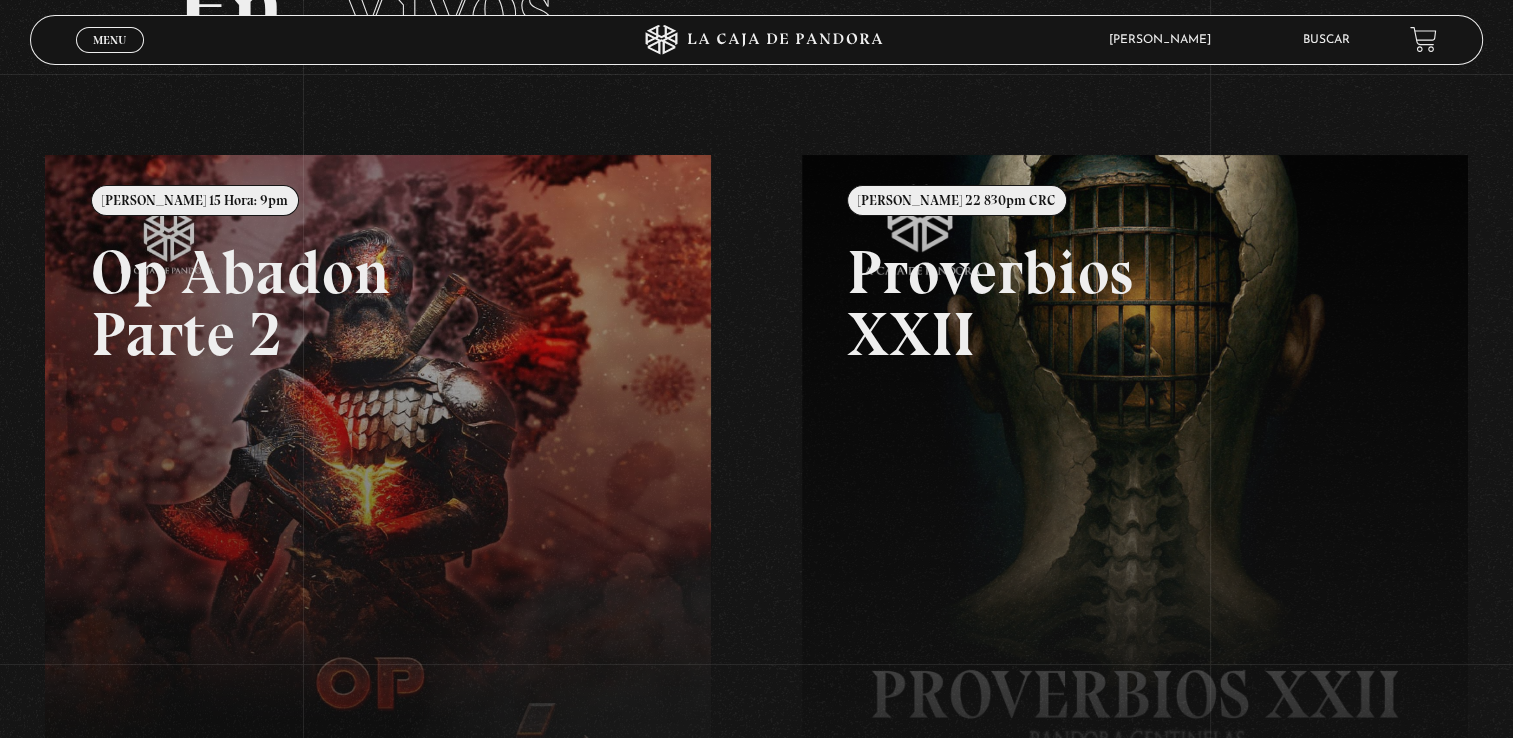 scroll, scrollTop: 0, scrollLeft: 0, axis: both 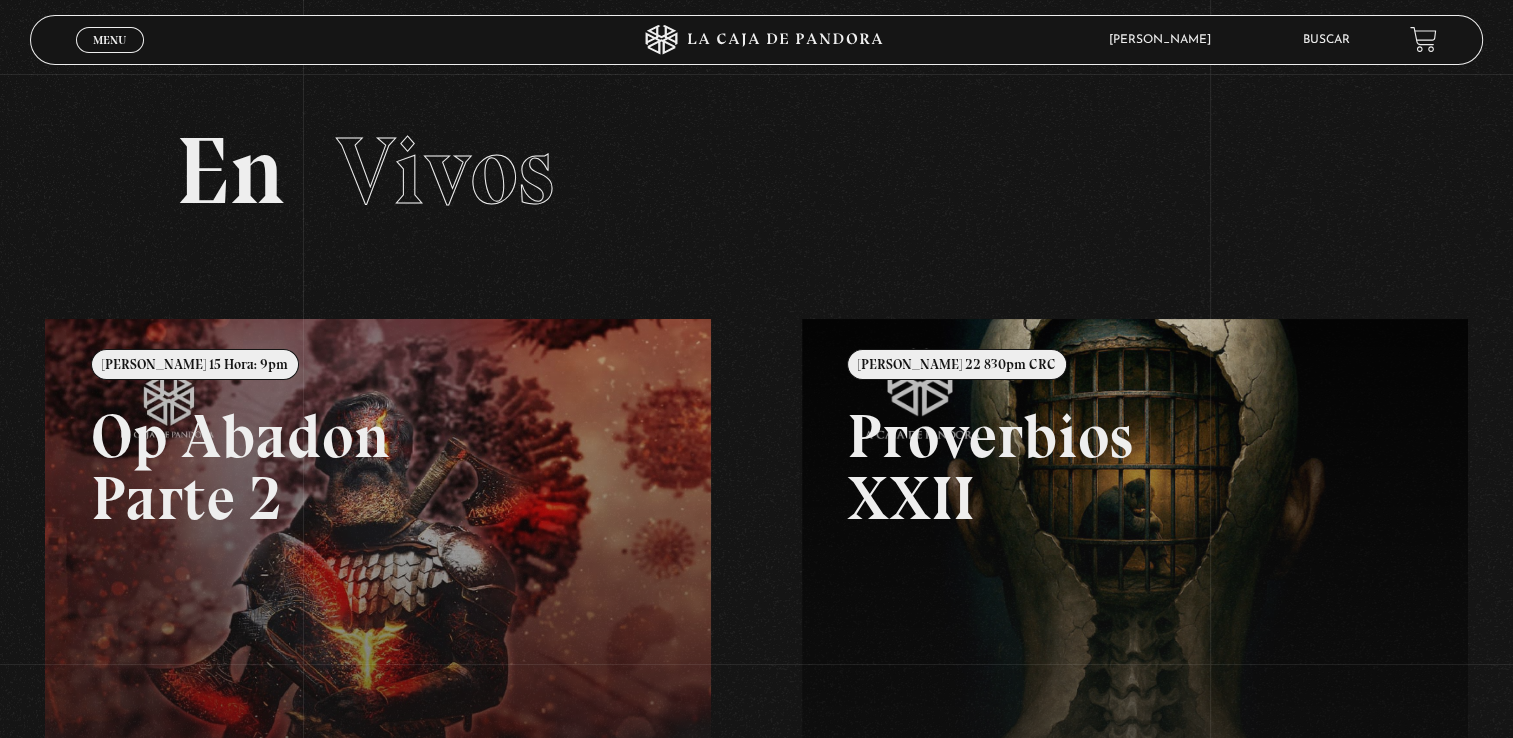 click on "Buscar" at bounding box center [1326, 40] 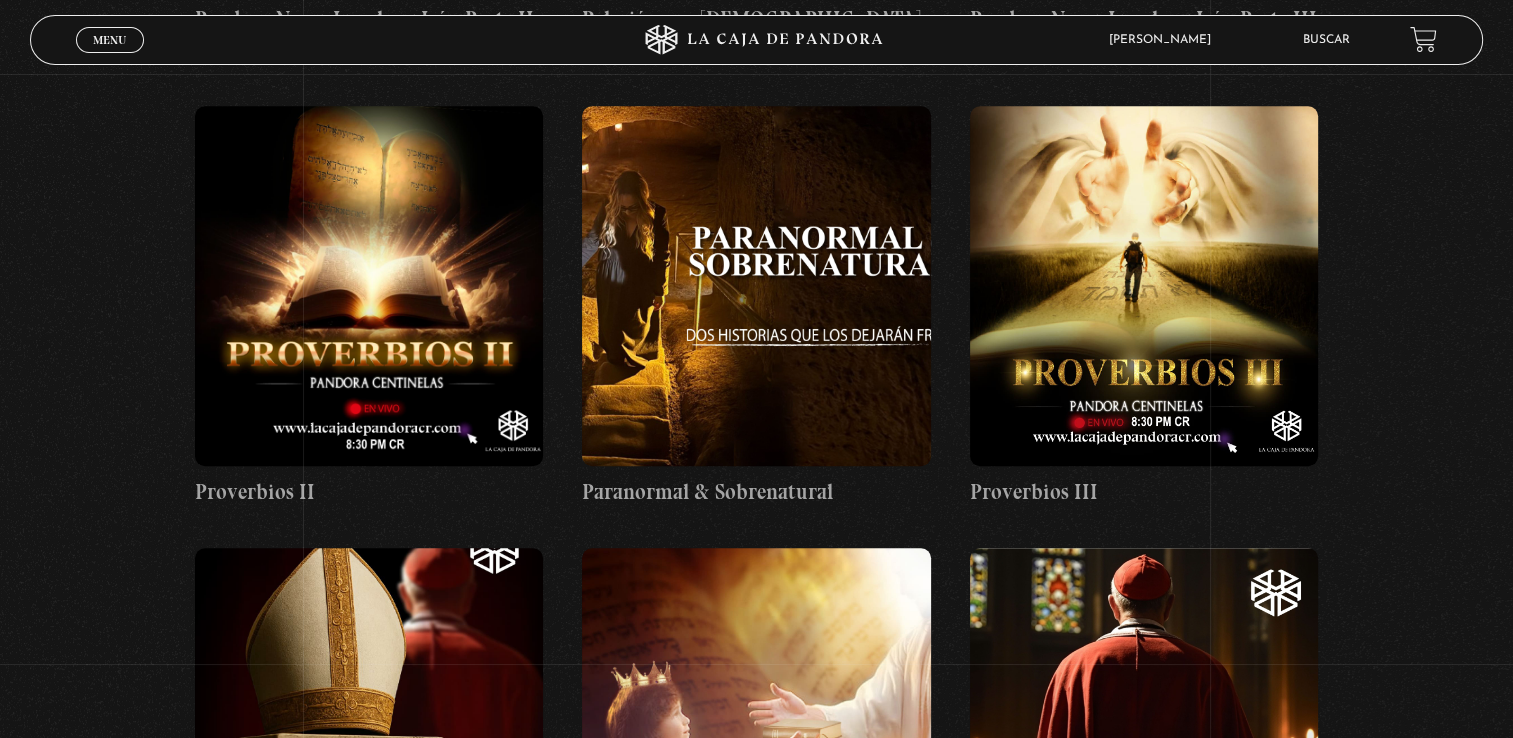scroll, scrollTop: 1691, scrollLeft: 0, axis: vertical 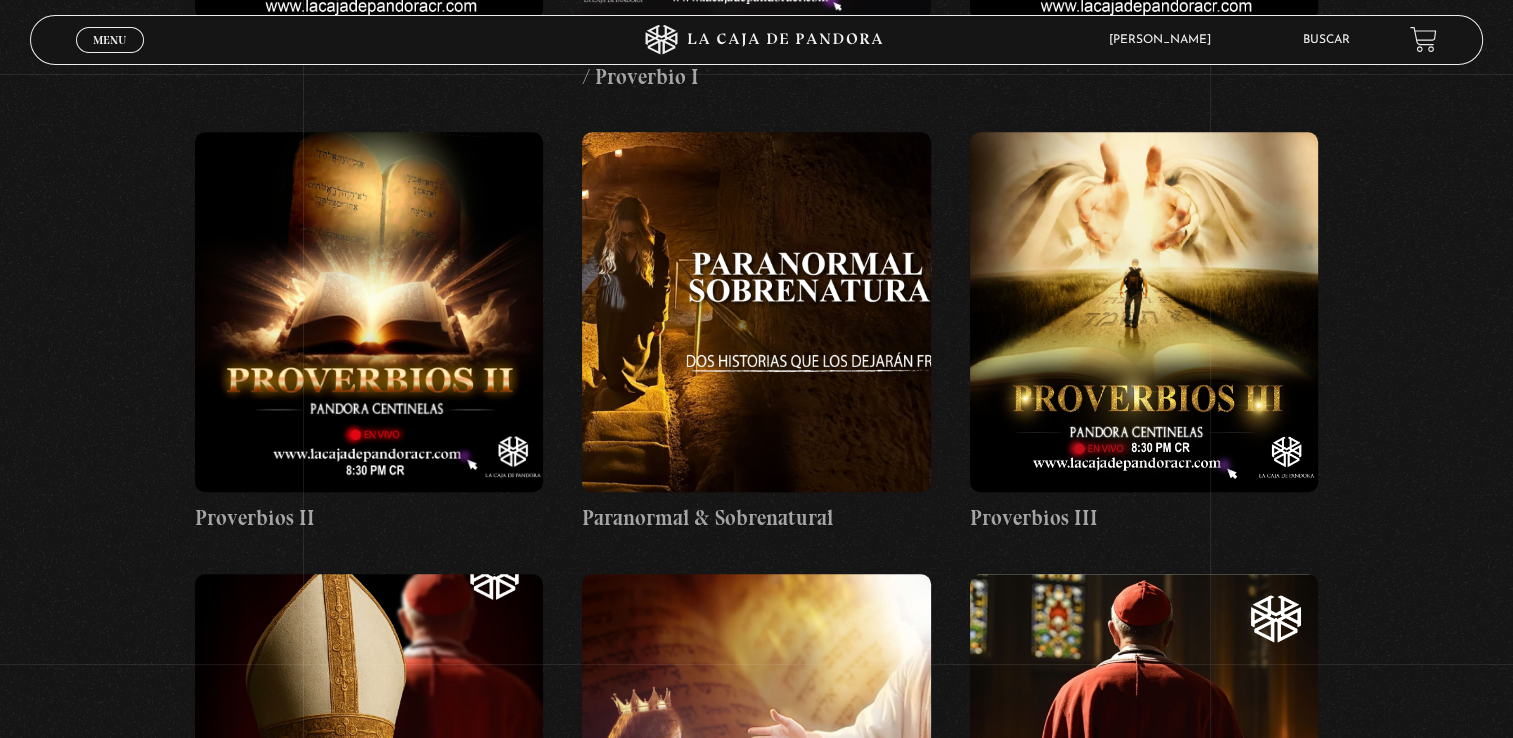 click at bounding box center [756, 312] 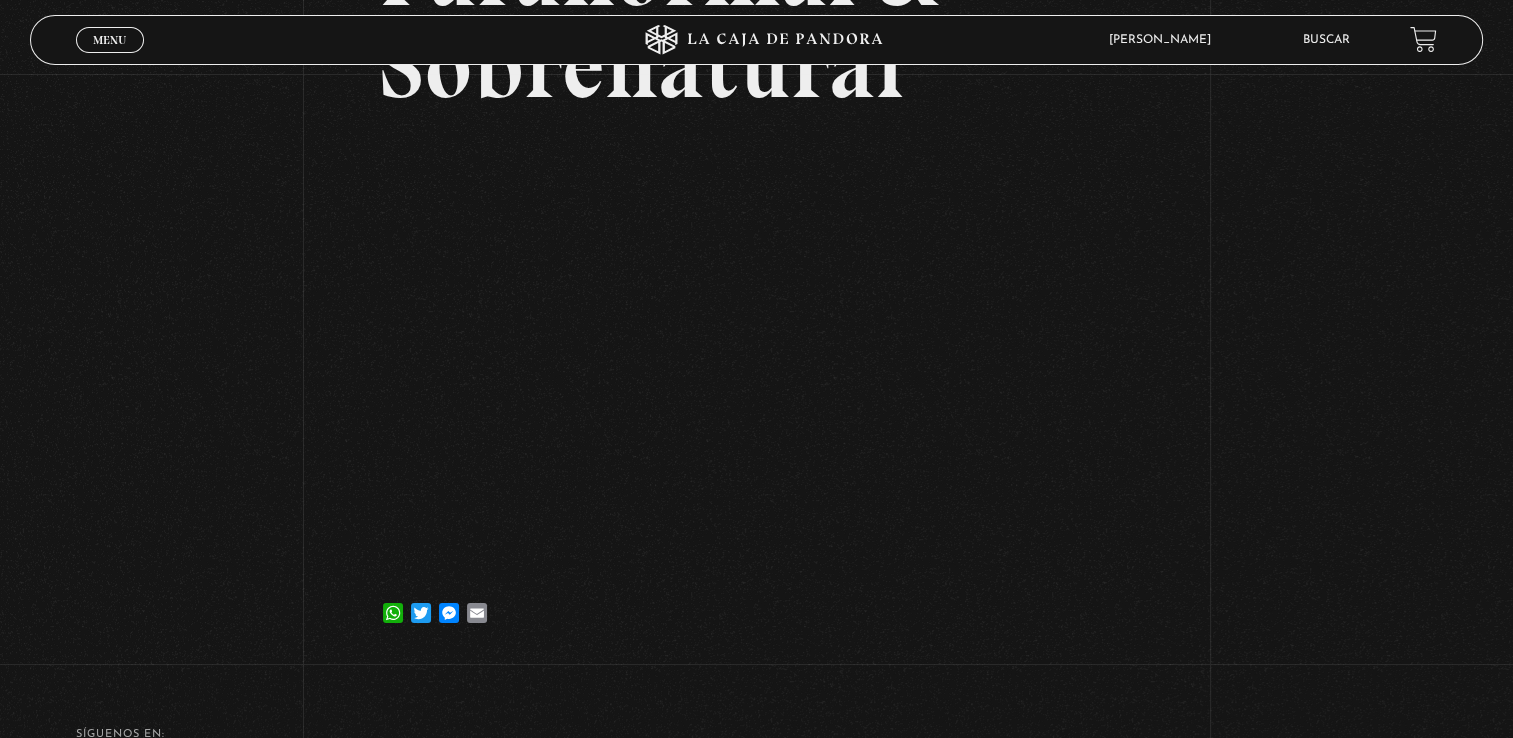 scroll, scrollTop: 276, scrollLeft: 0, axis: vertical 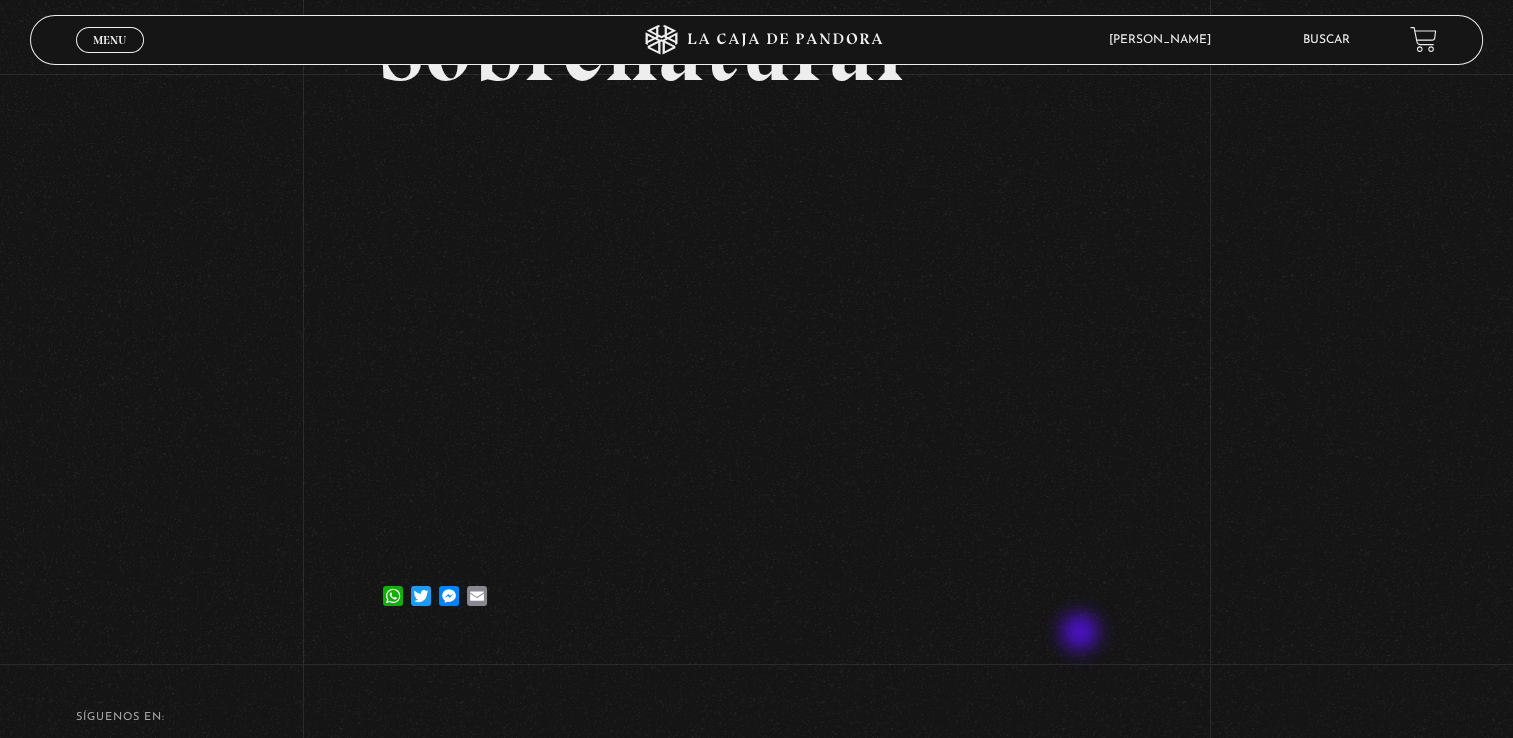 click on "Volver
10 junio, 2025
Paranormal & Sobrenatural
WhatsApp Twitter Messenger Email" at bounding box center (756, 257) 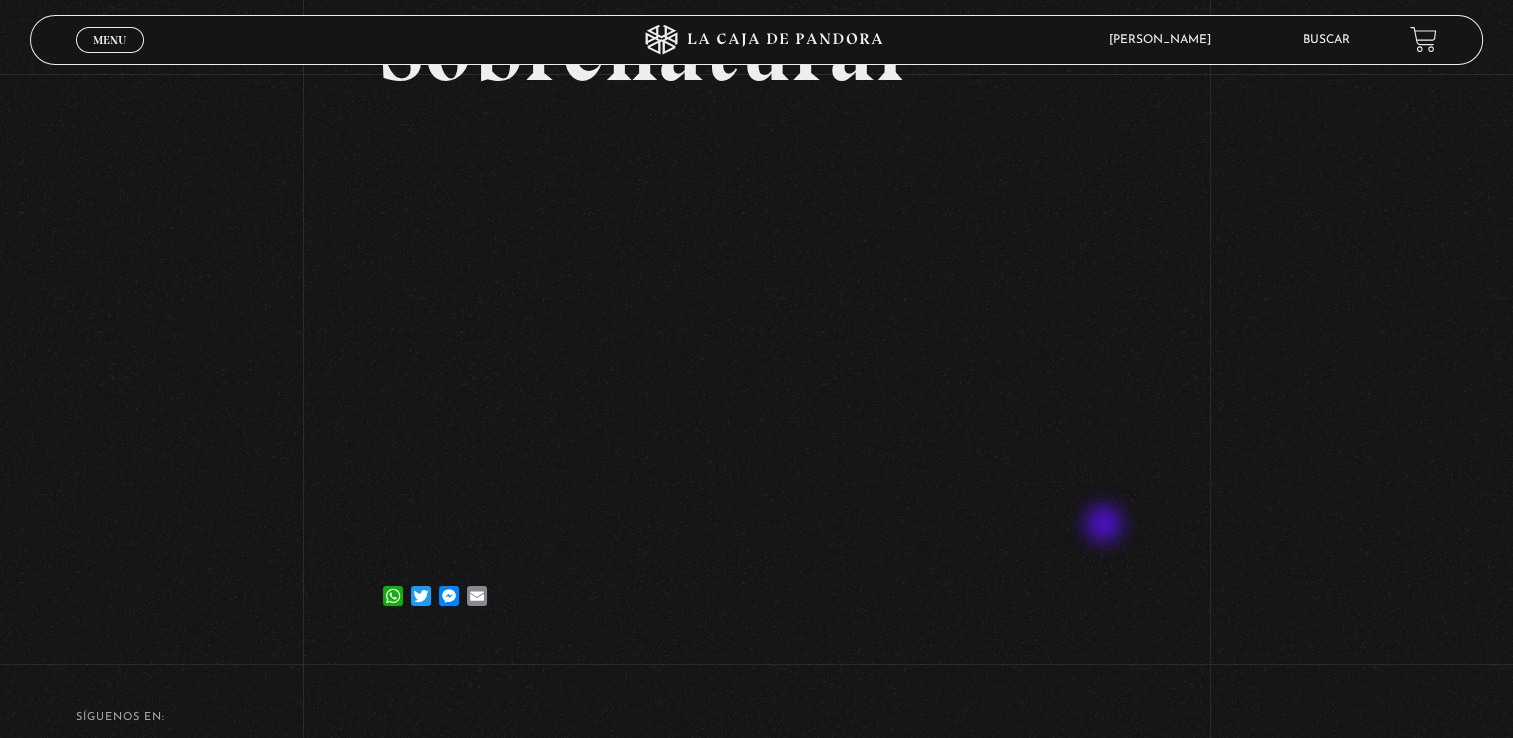 click on "SÍguenos en:
La Caja de Pandora, Derechos Reservados  2025
Realizado por" at bounding box center (756, 782) 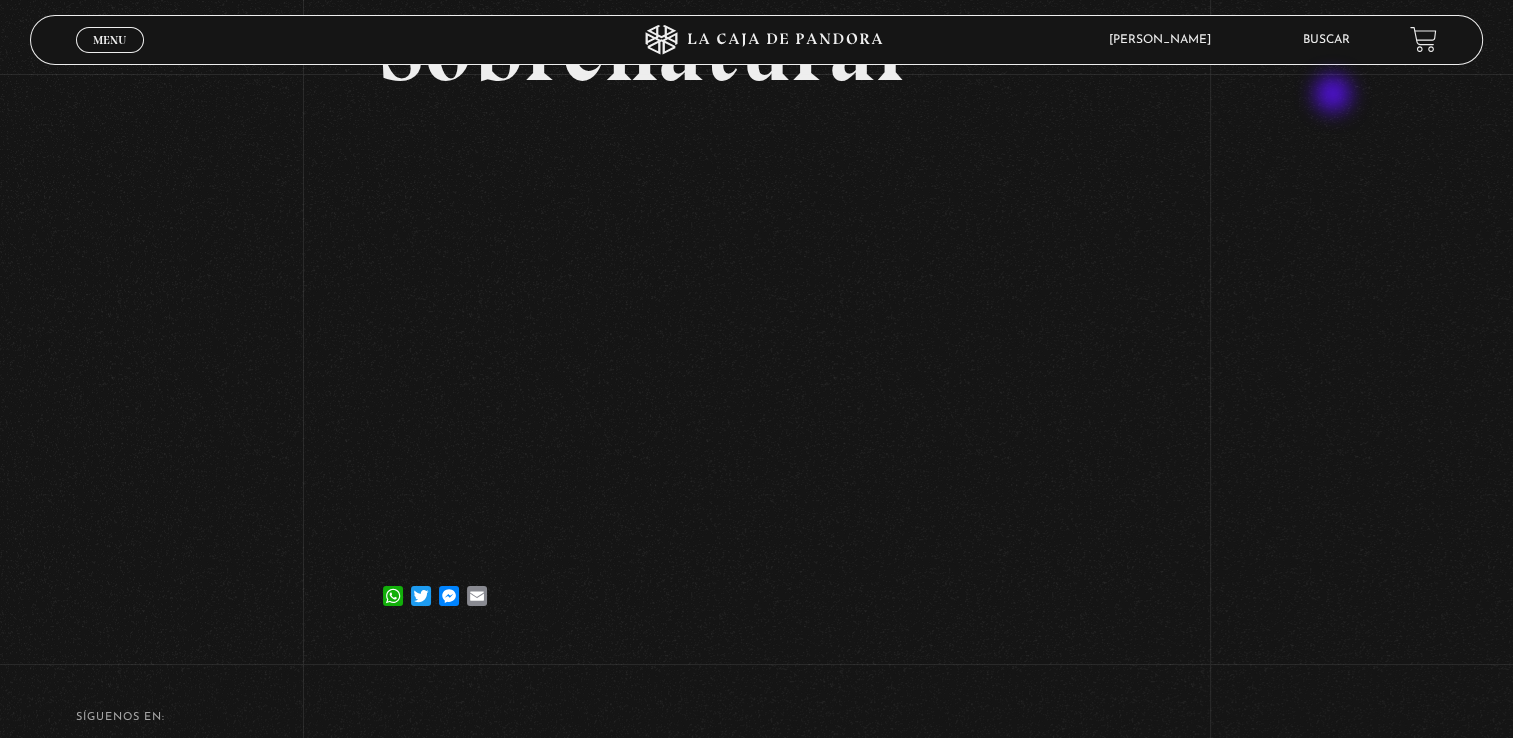 click on "Volver
10 junio, 2025
Paranormal & Sobrenatural
WhatsApp Twitter Messenger Email" at bounding box center [756, 220] 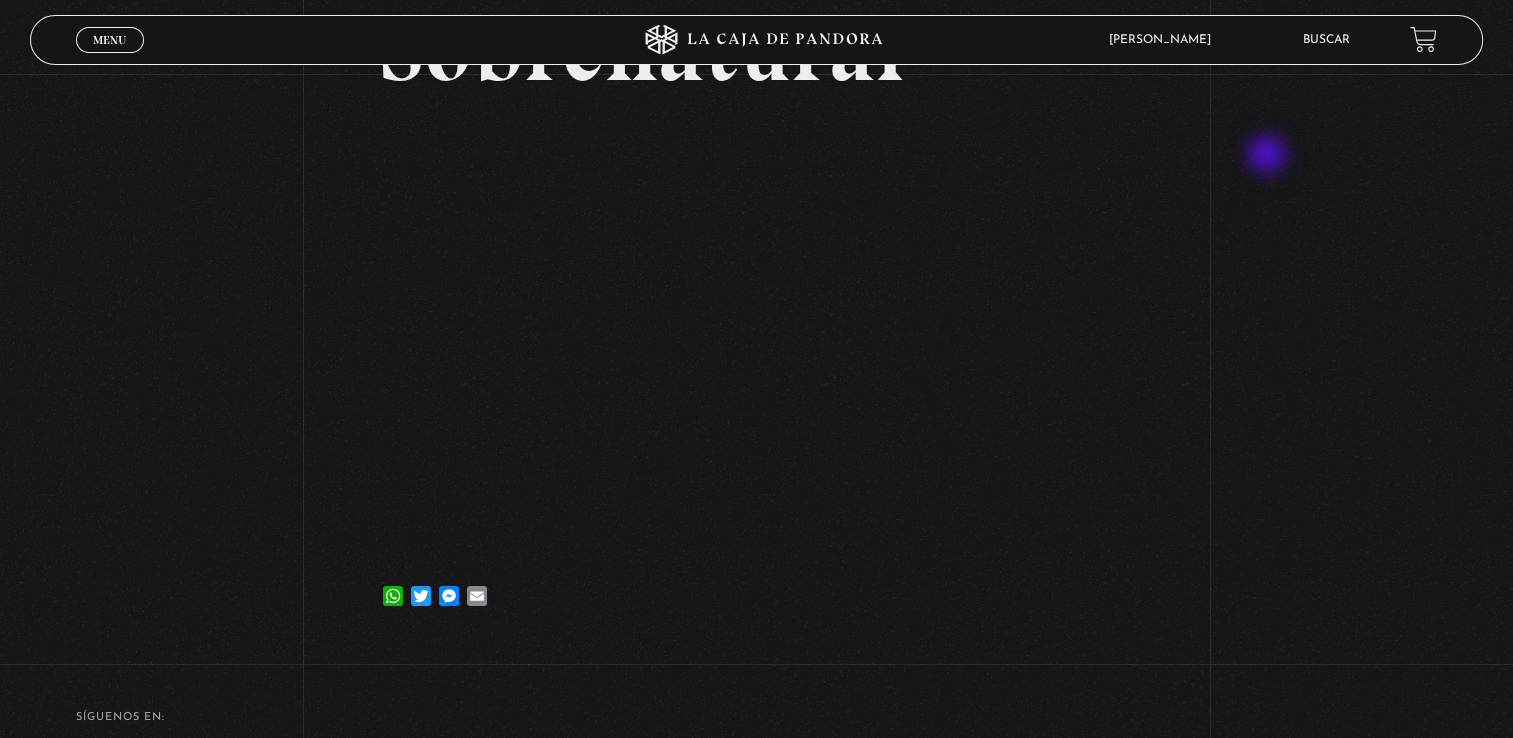 click on "Volver
10 junio, 2025
Paranormal & Sobrenatural
WhatsApp Twitter Messenger Email" at bounding box center [756, 220] 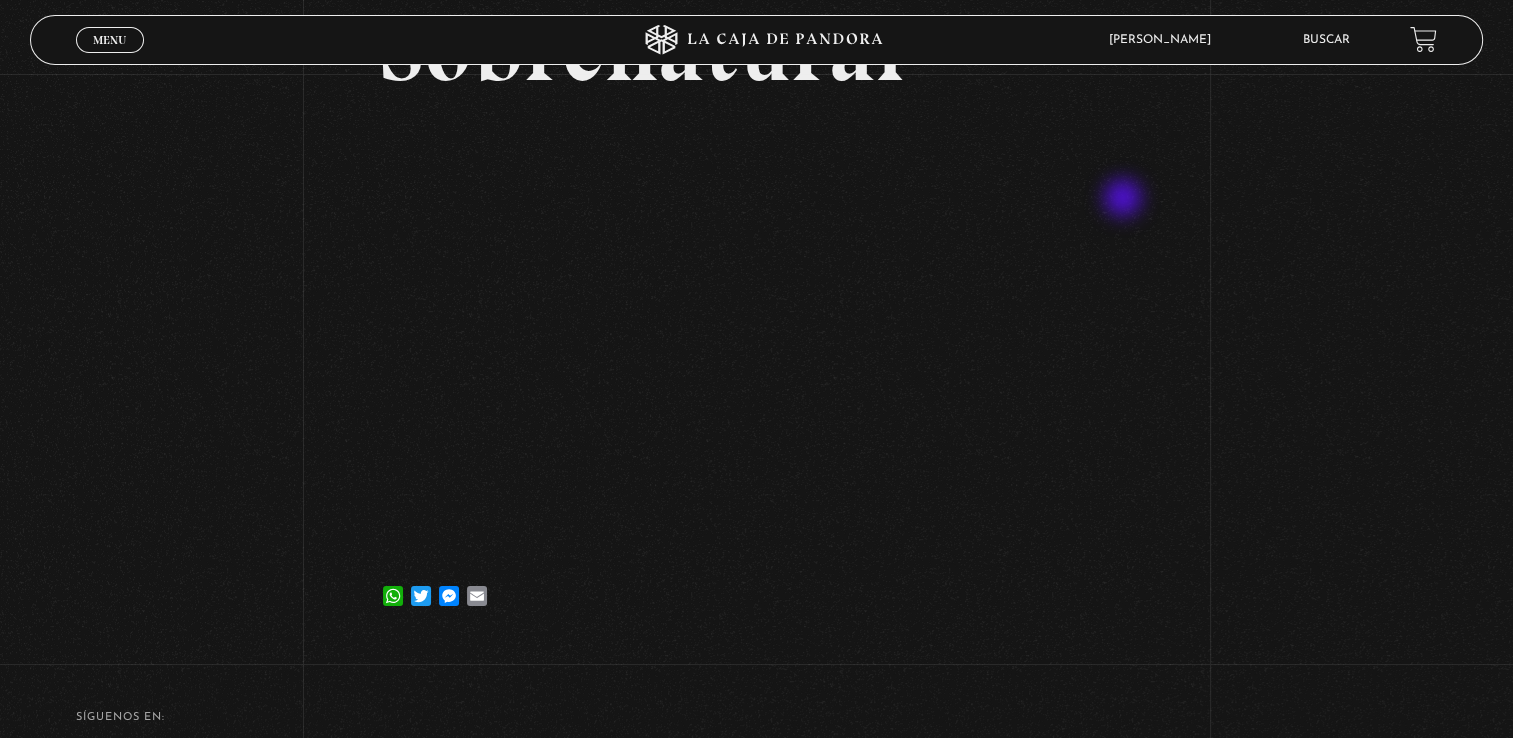 click on "Volver
10 junio, 2025
Paranormal & Sobrenatural
WhatsApp Twitter Messenger Email" at bounding box center (756, 220) 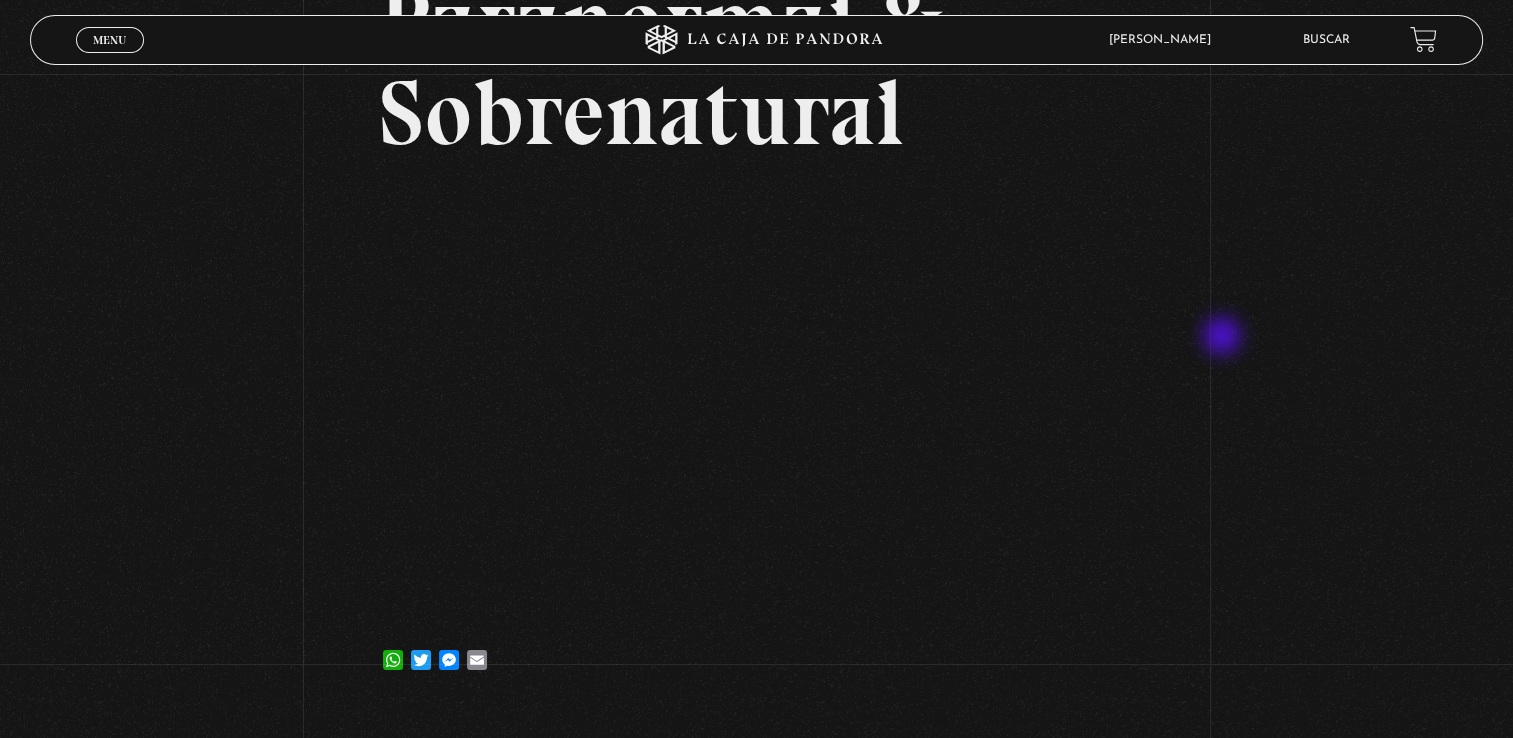 scroll, scrollTop: 147, scrollLeft: 0, axis: vertical 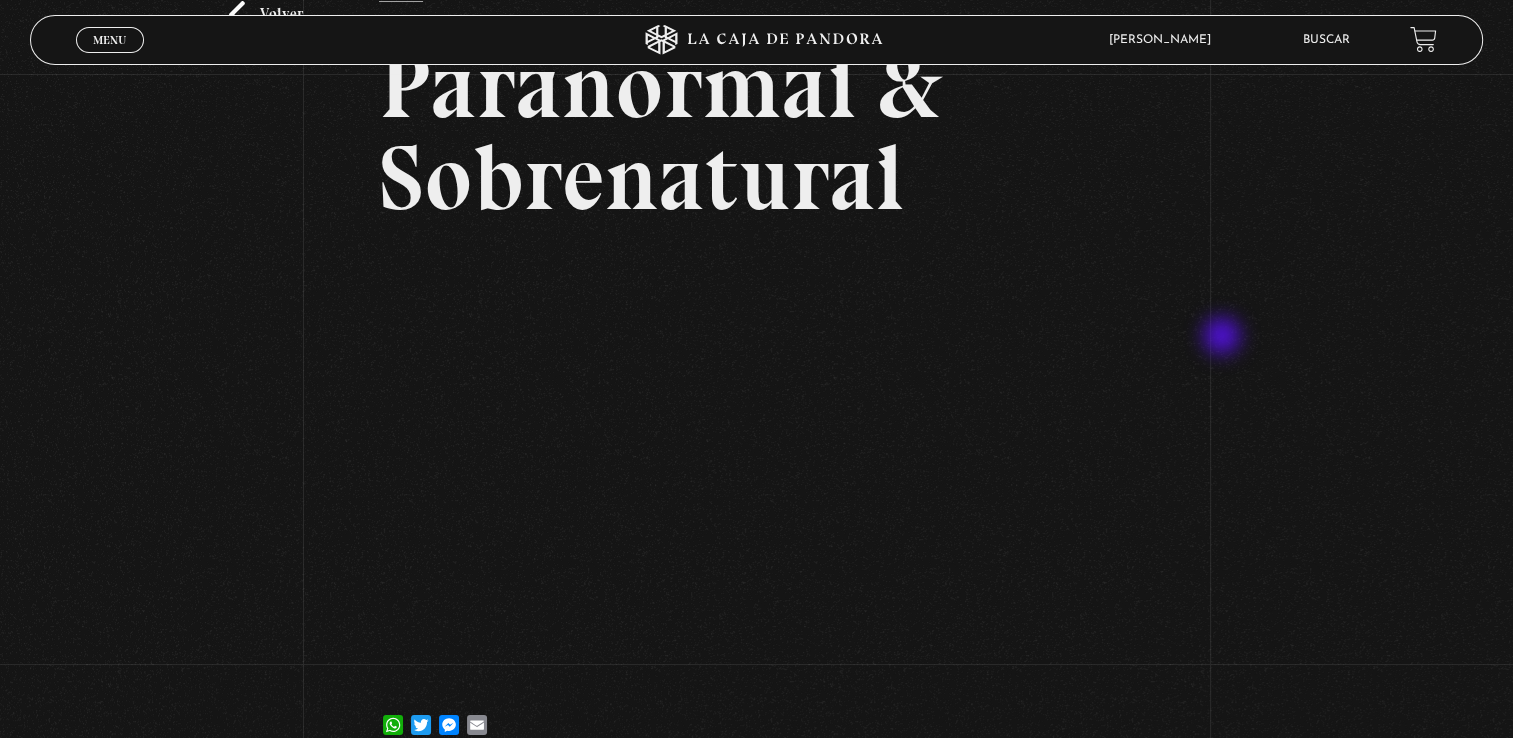 click on "Menu" at bounding box center (109, 40) 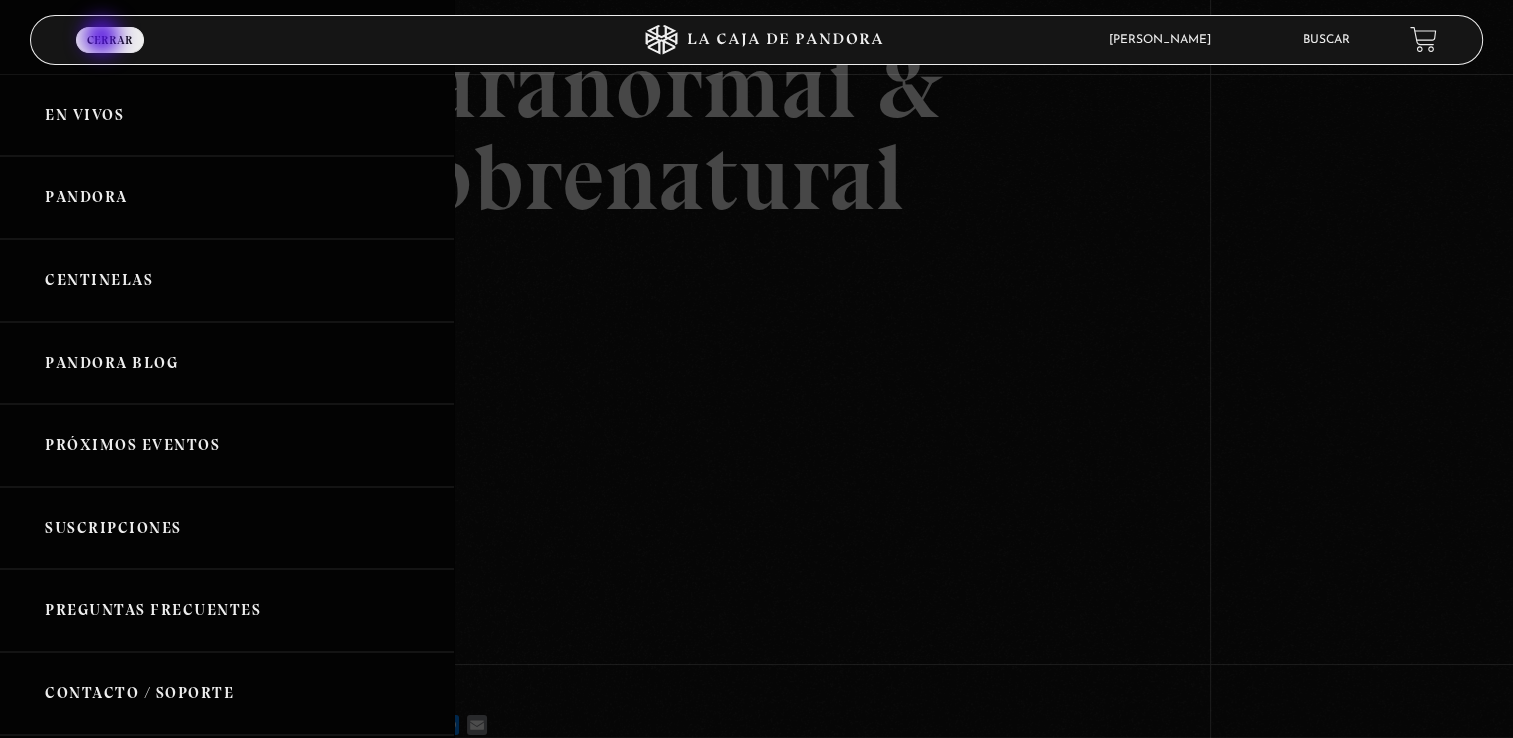 click on "Pandora" at bounding box center (227, 197) 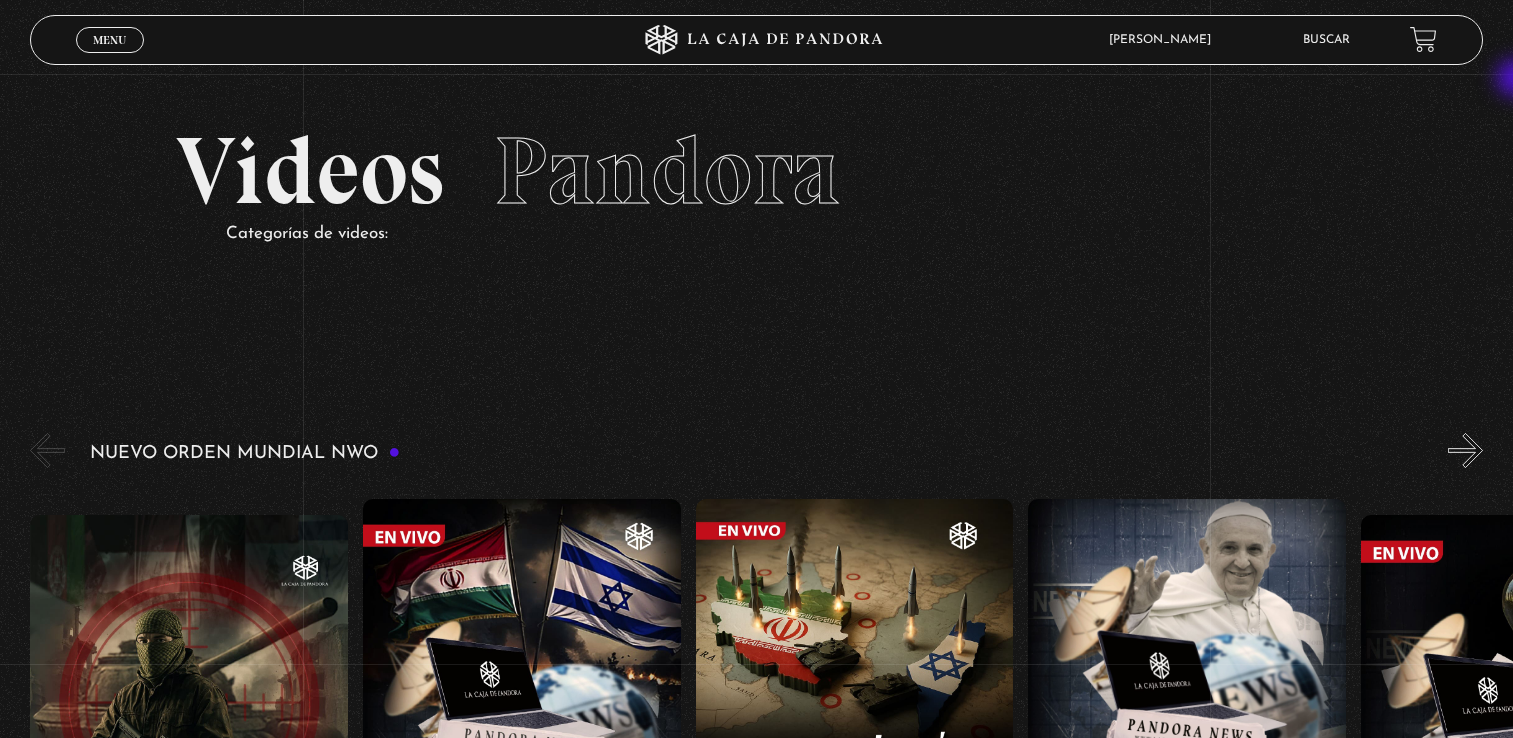 scroll, scrollTop: 0, scrollLeft: 0, axis: both 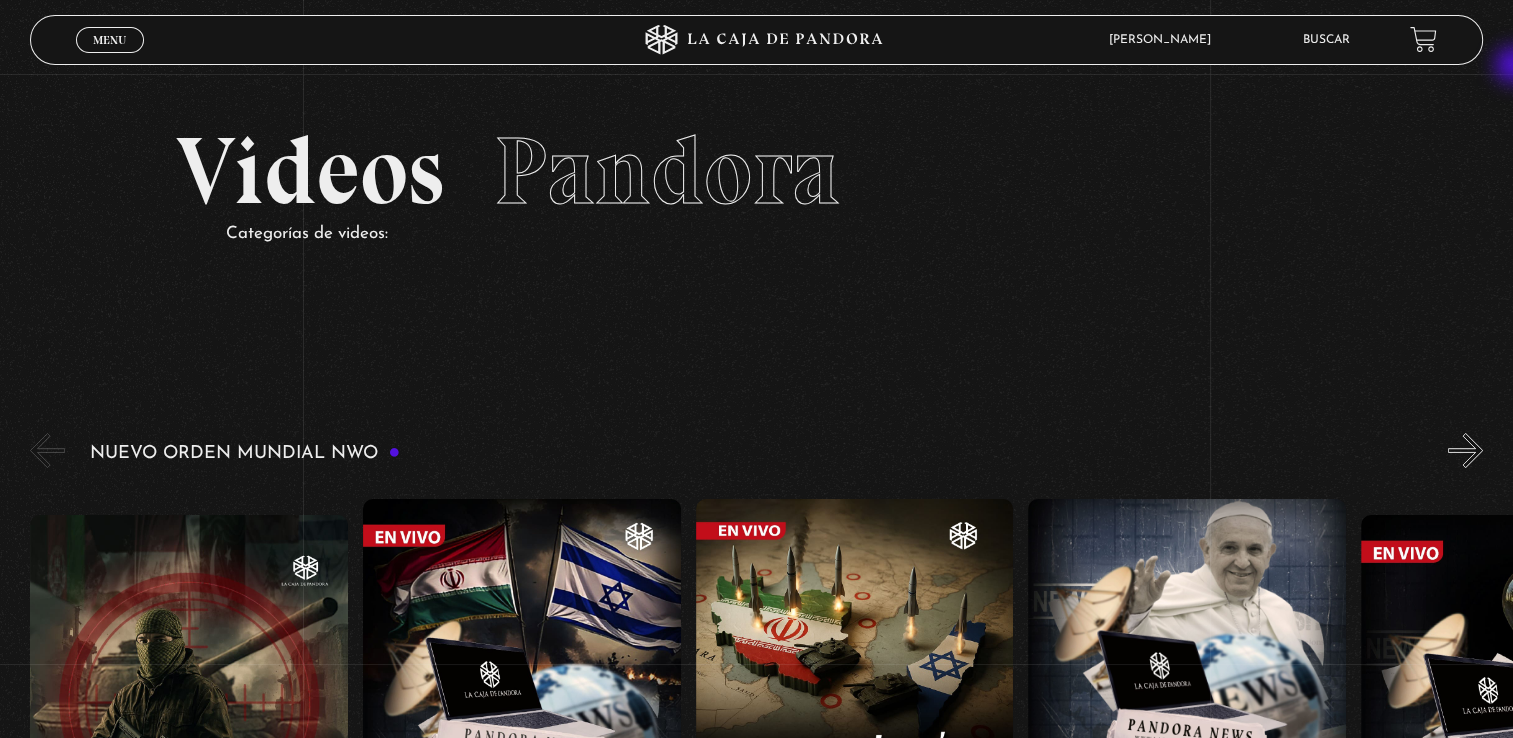 drag, startPoint x: 1508, startPoint y: 63, endPoint x: 1519, endPoint y: 67, distance: 11.7046995 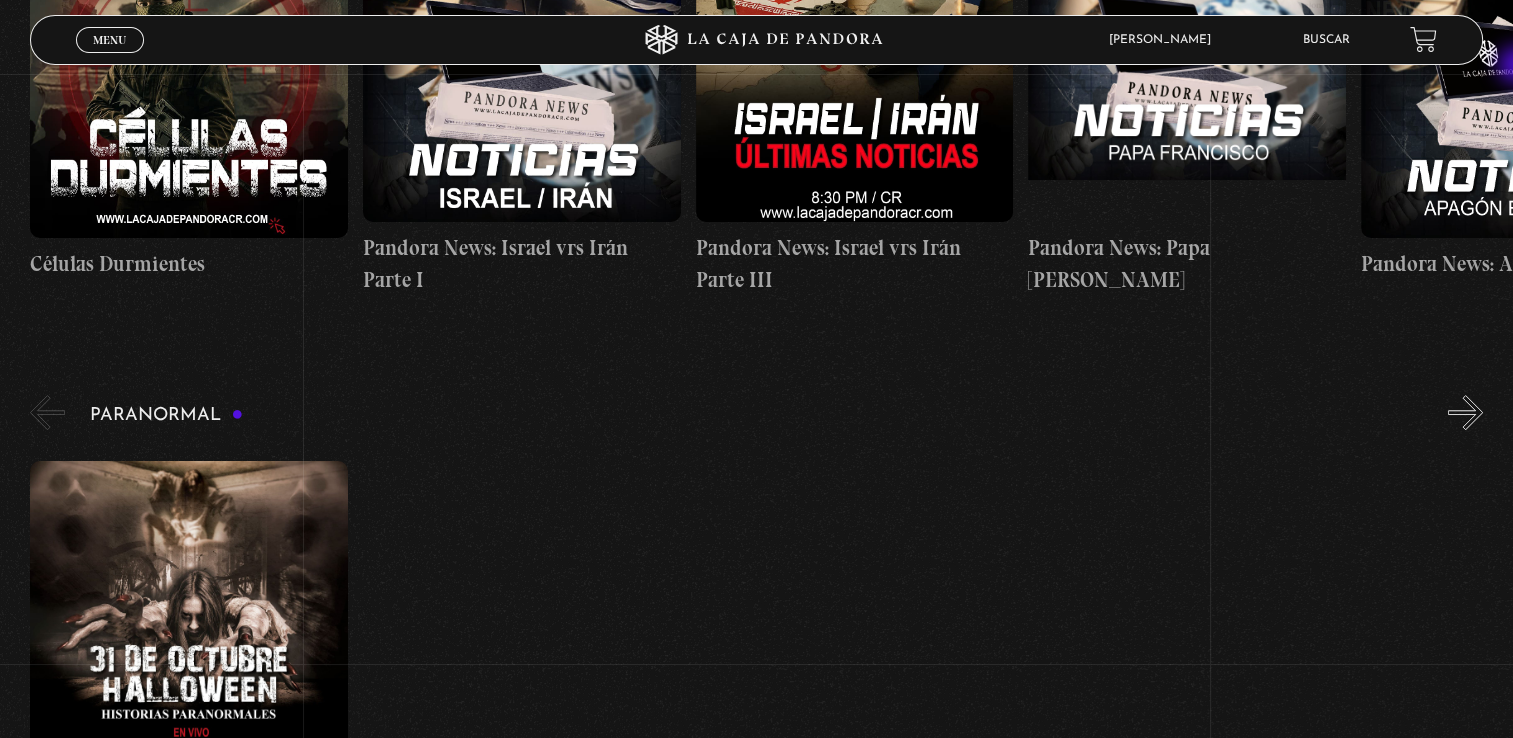 scroll, scrollTop: 667, scrollLeft: 0, axis: vertical 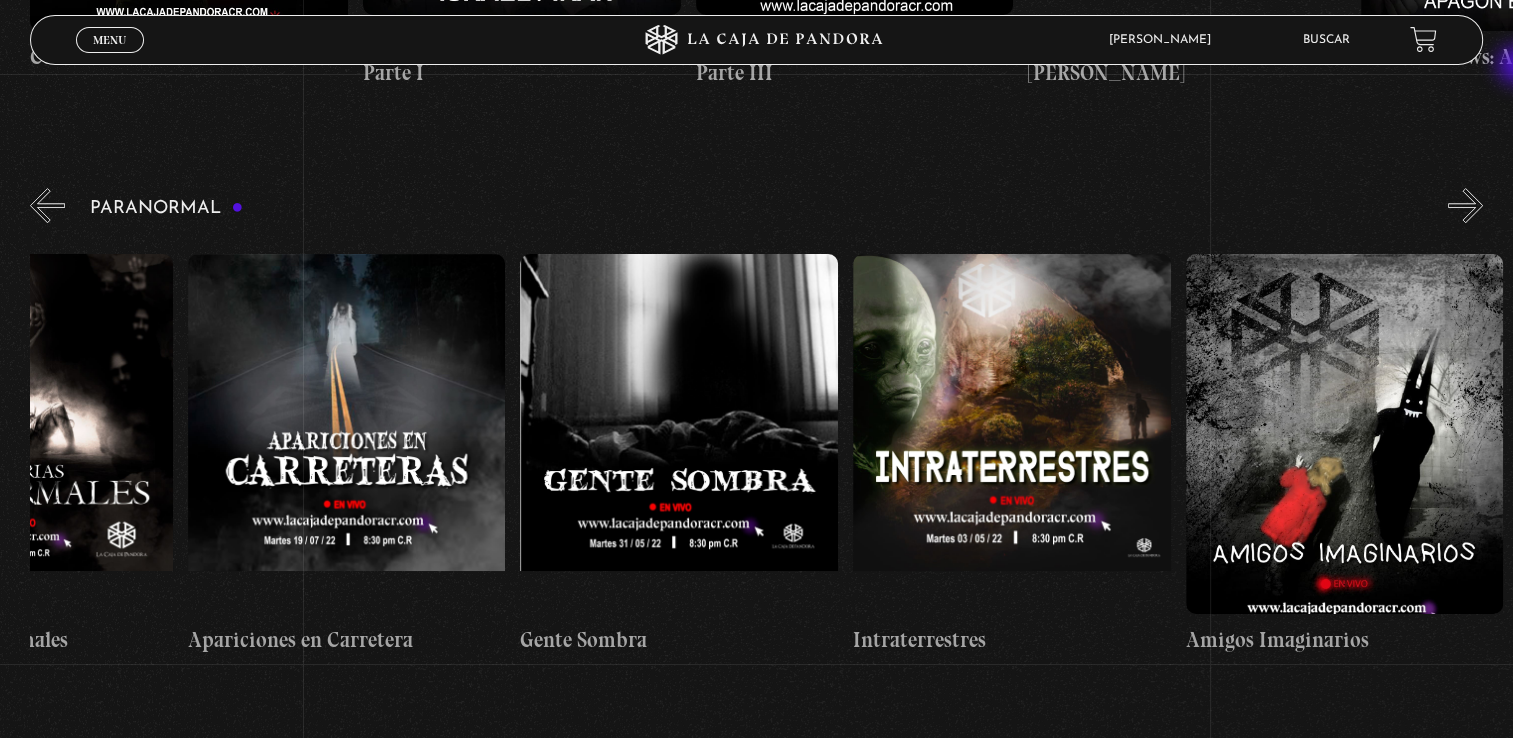 click at bounding box center (679, 434) 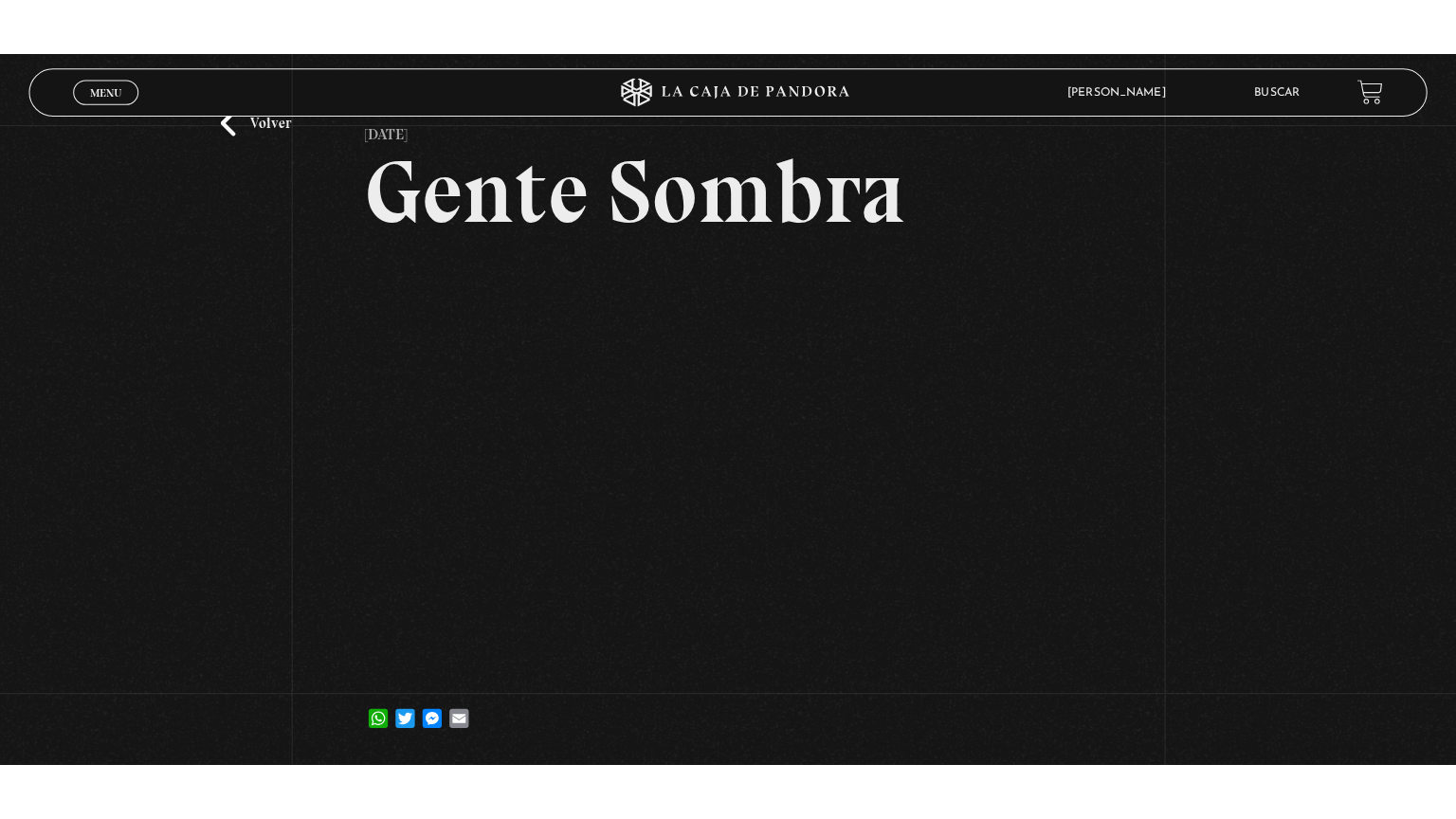 scroll, scrollTop: 94, scrollLeft: 0, axis: vertical 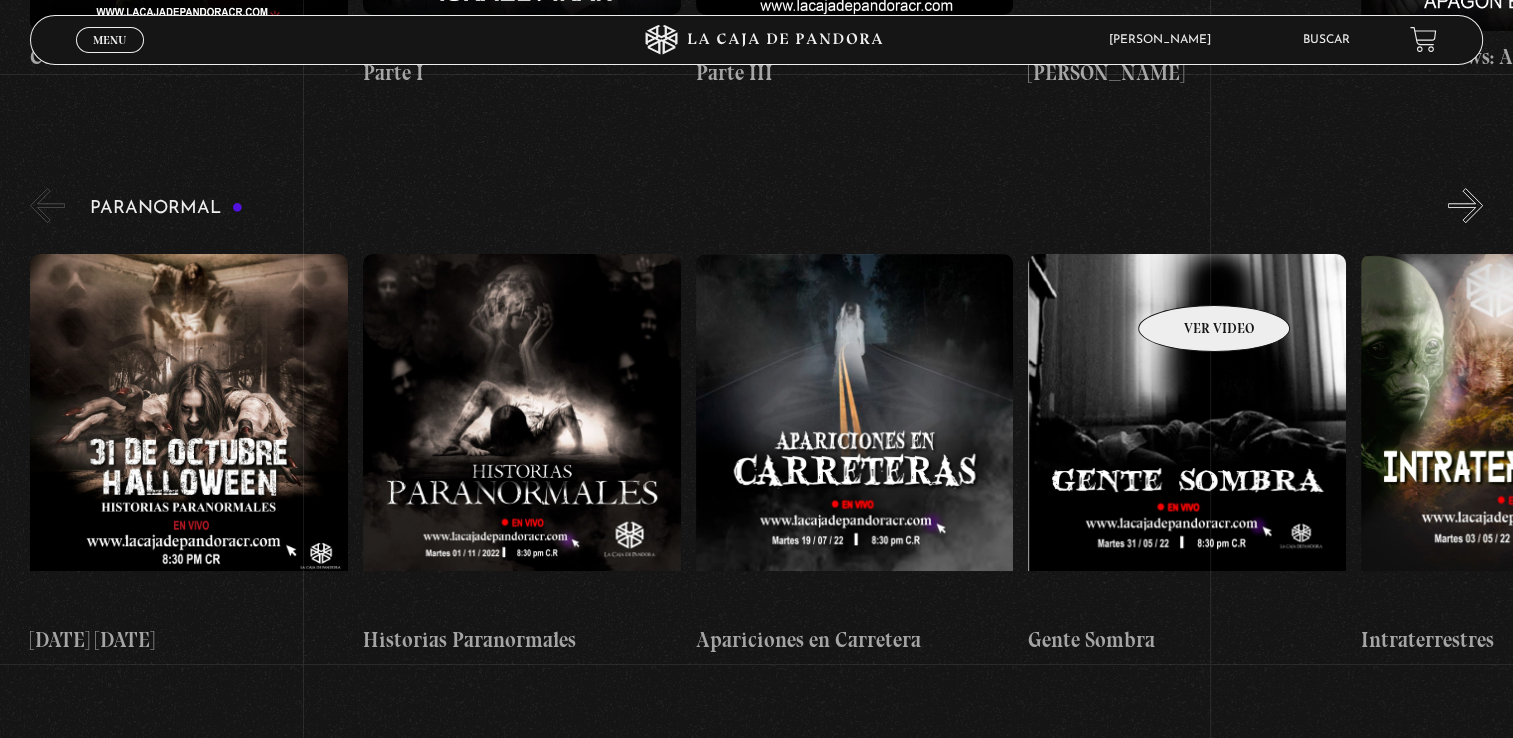 click at bounding box center [1187, 434] 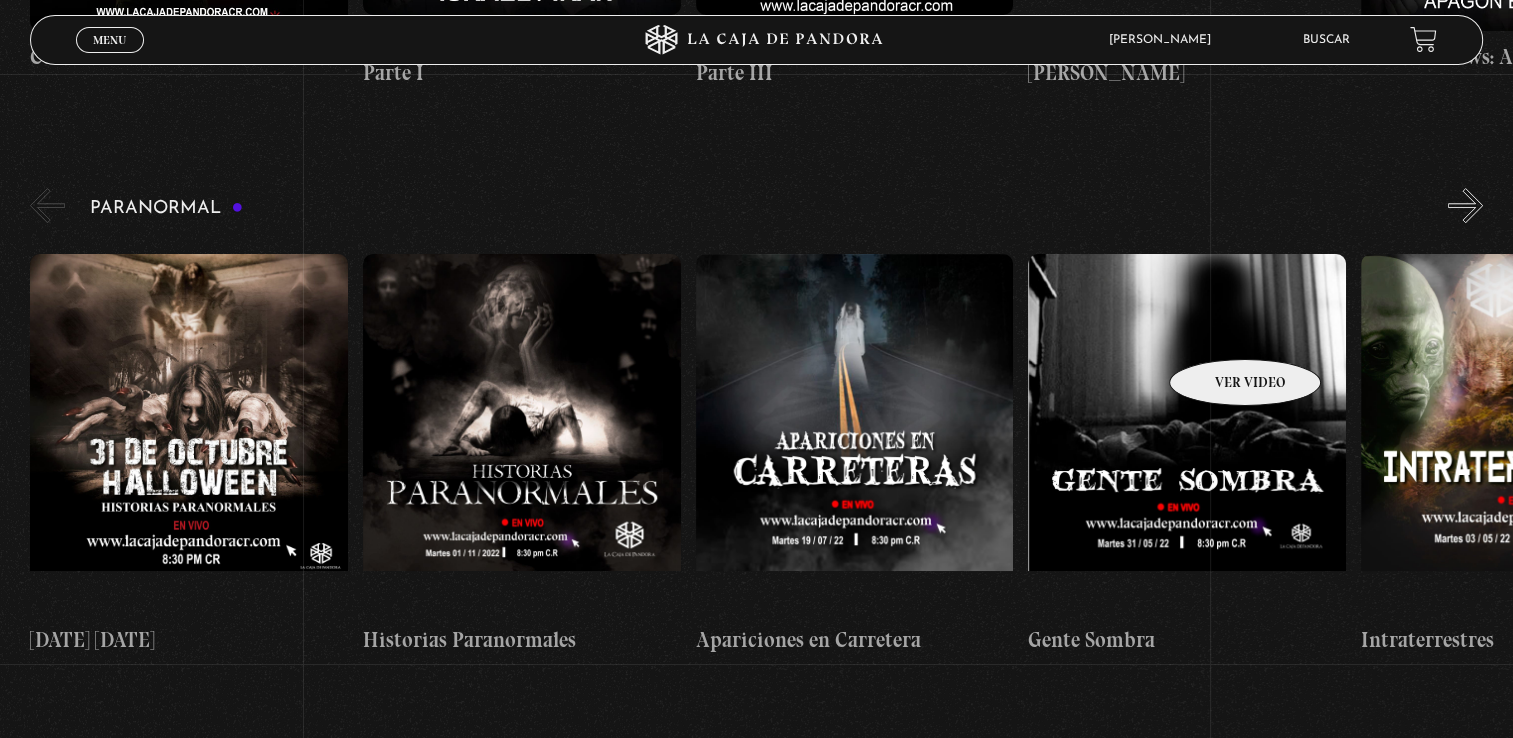 click at bounding box center [1187, 434] 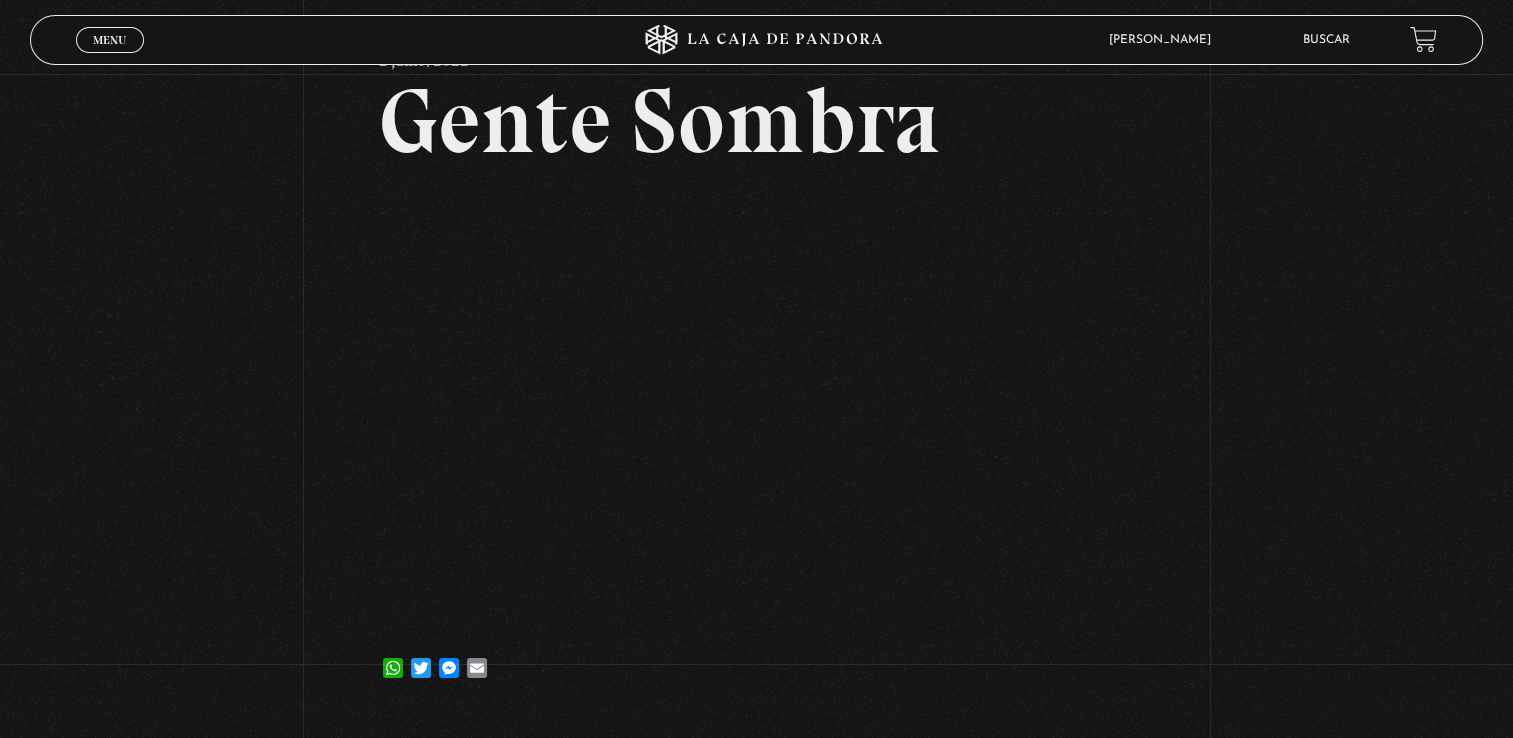scroll, scrollTop: 139, scrollLeft: 0, axis: vertical 